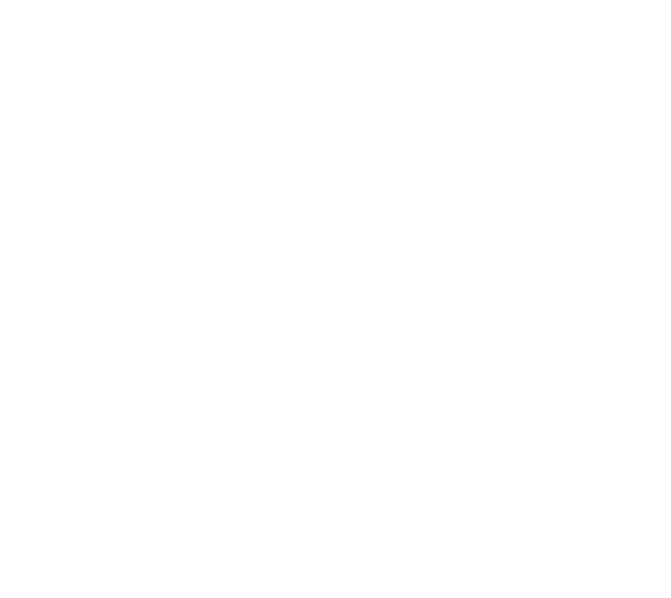 scroll, scrollTop: 0, scrollLeft: 0, axis: both 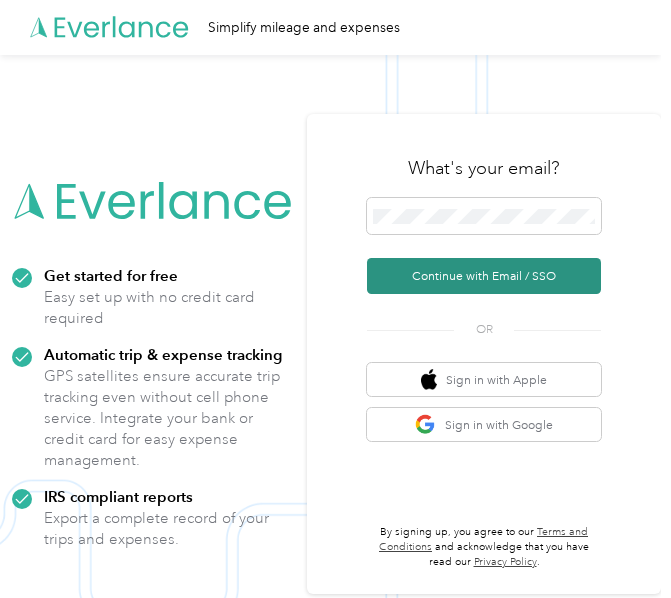 click on "Continue with Email / SSO" at bounding box center (484, 276) 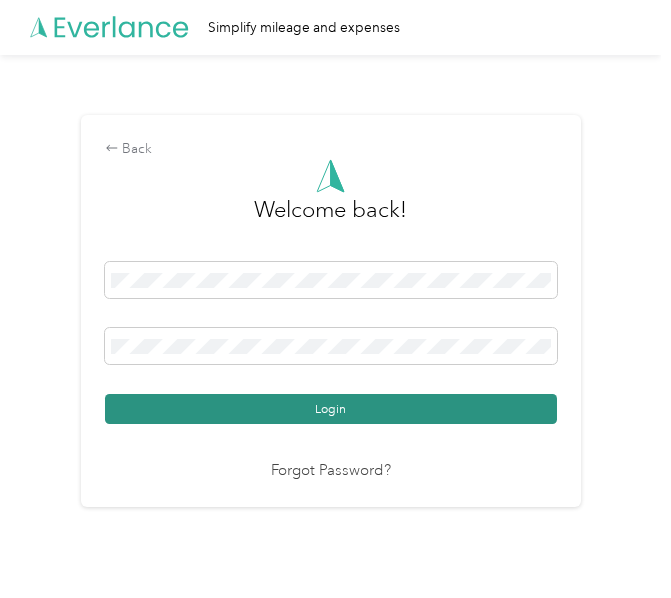 click on "Login" at bounding box center (331, 409) 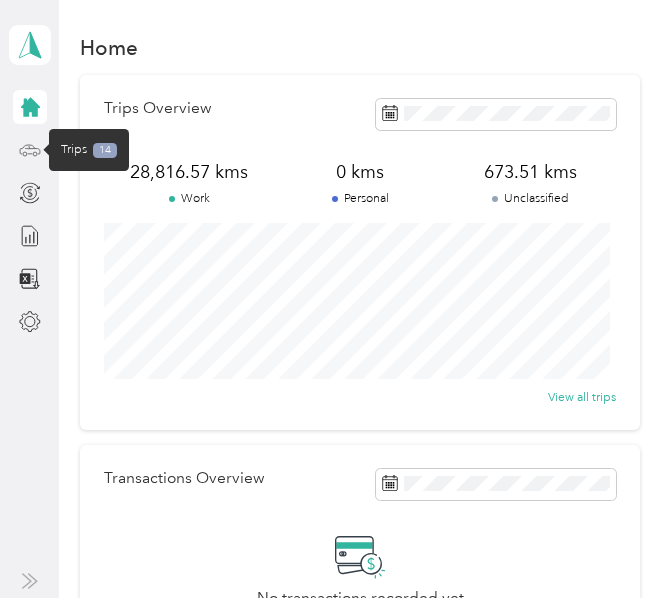 click 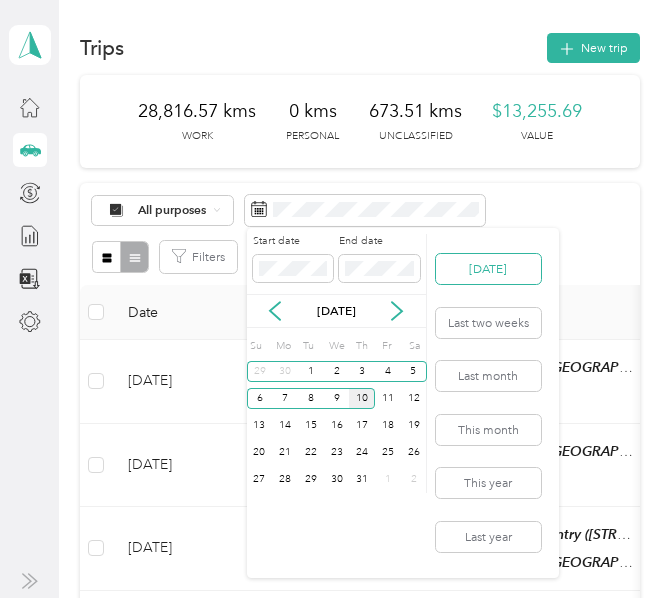 click on "[DATE]" at bounding box center (488, 269) 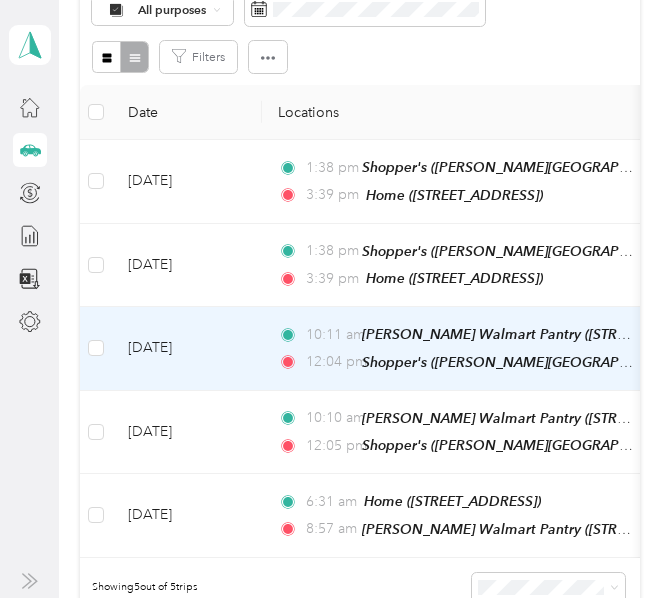 scroll, scrollTop: 100, scrollLeft: 0, axis: vertical 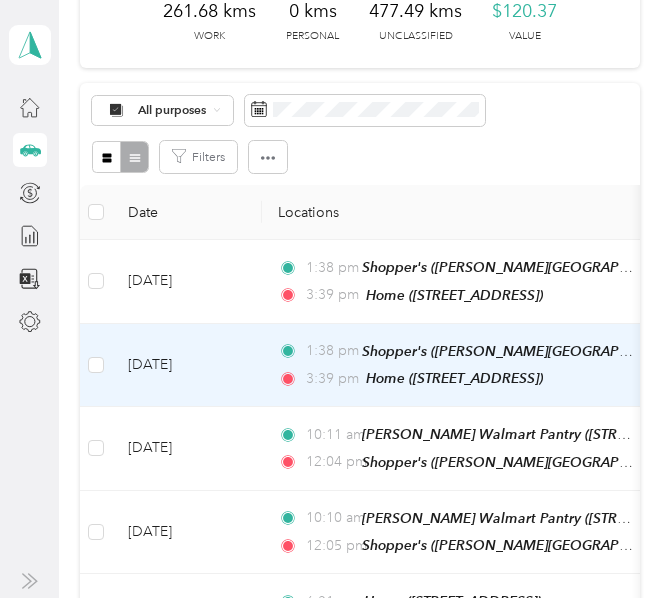 click on "[DATE]" at bounding box center (187, 366) 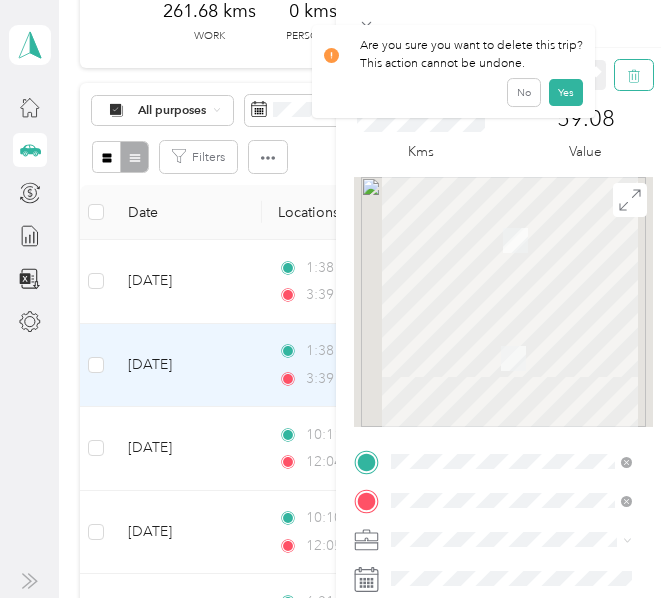 click at bounding box center [634, 75] 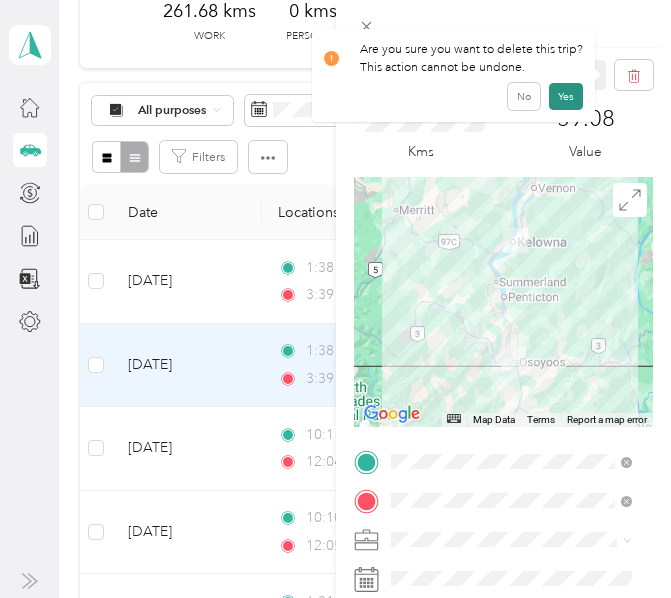 click on "Yes" at bounding box center (566, 96) 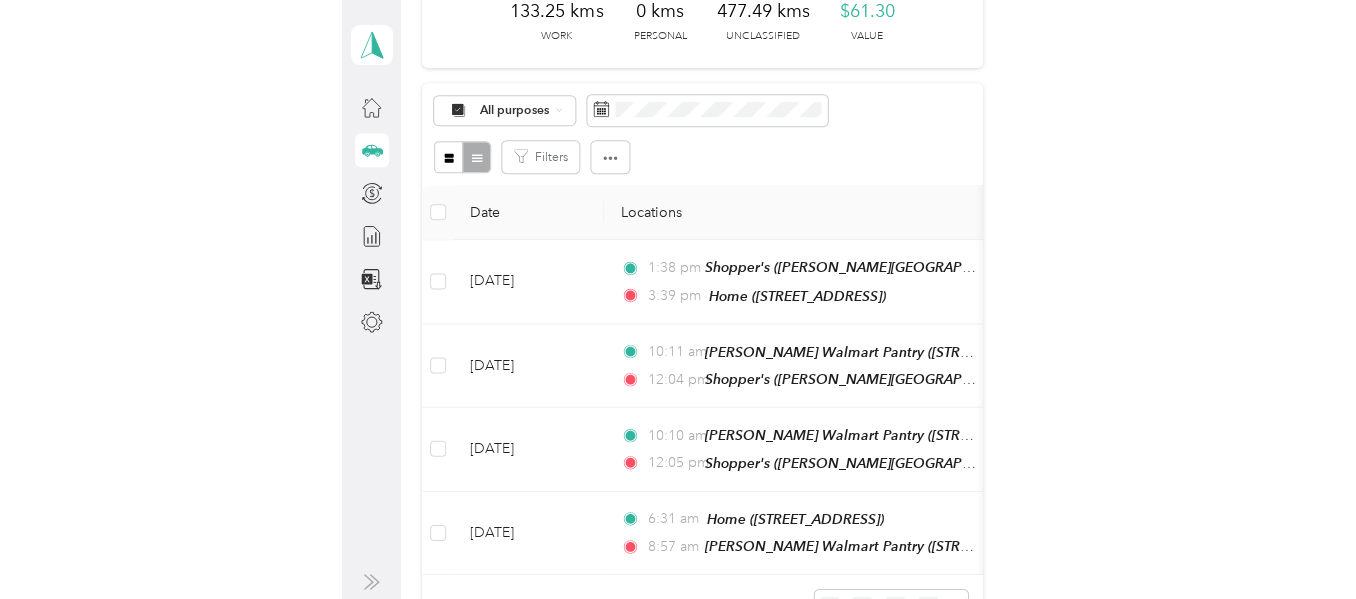 scroll, scrollTop: 0, scrollLeft: 0, axis: both 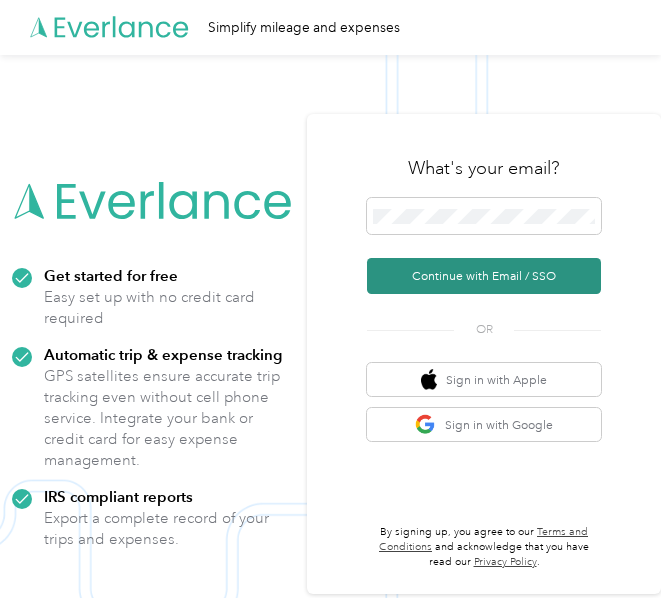 click on "Continue with Email / SSO" at bounding box center (484, 276) 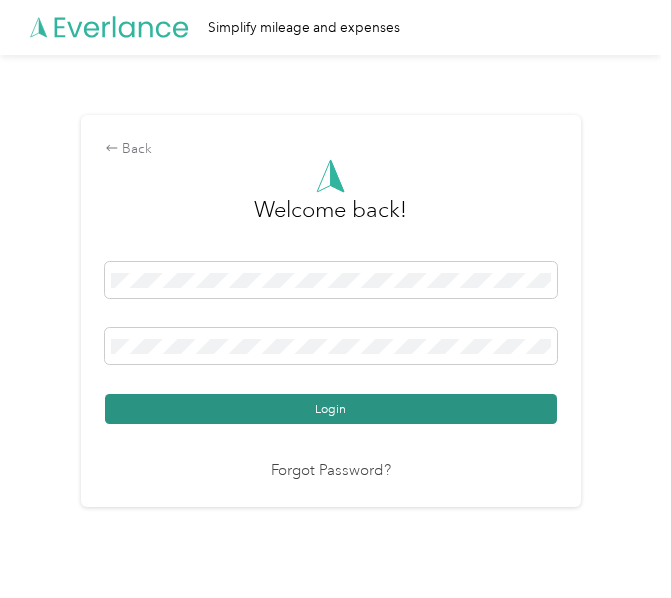 click on "Login" at bounding box center [331, 409] 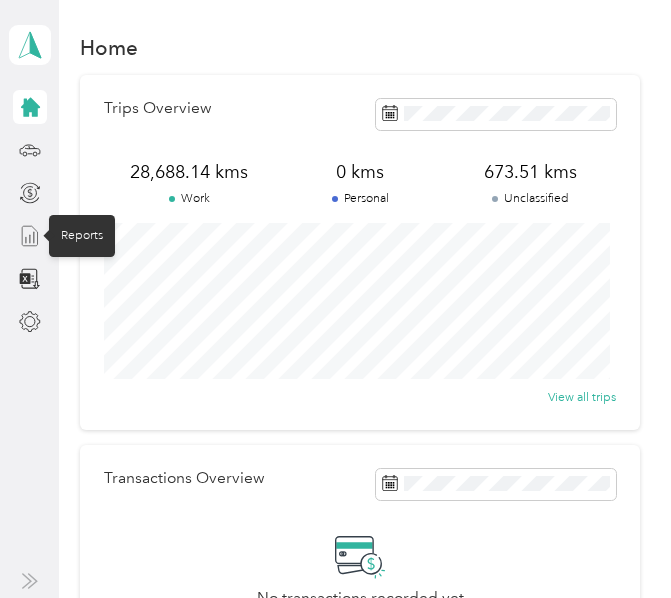 click 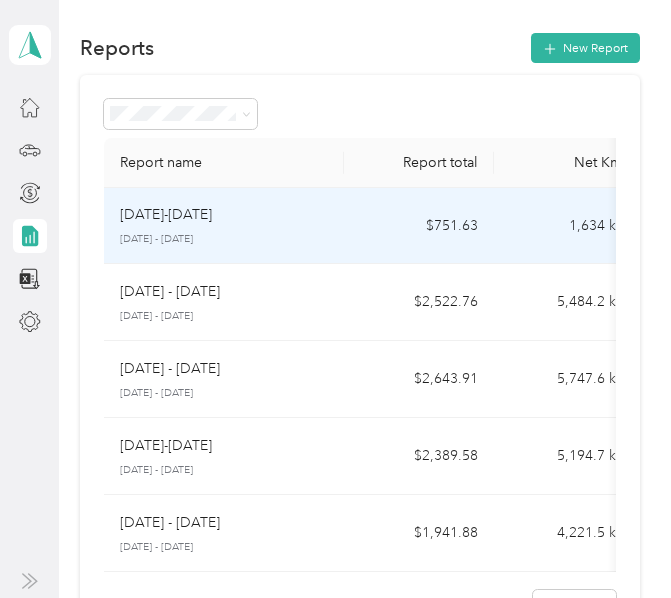 click on "[DATE]-[DATE]" at bounding box center [224, 215] 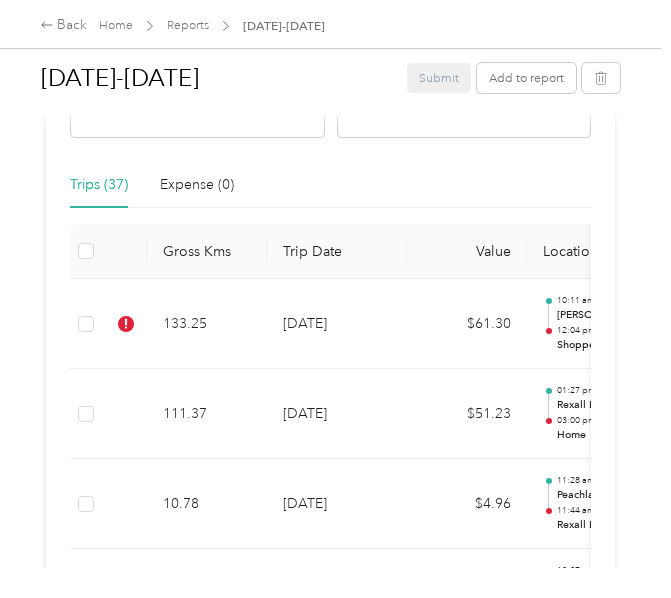 scroll, scrollTop: 500, scrollLeft: 0, axis: vertical 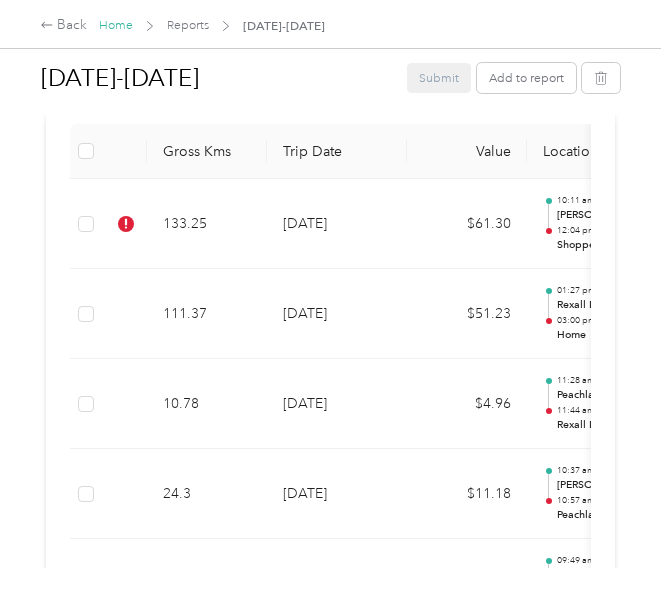 click on "Home" at bounding box center [116, 25] 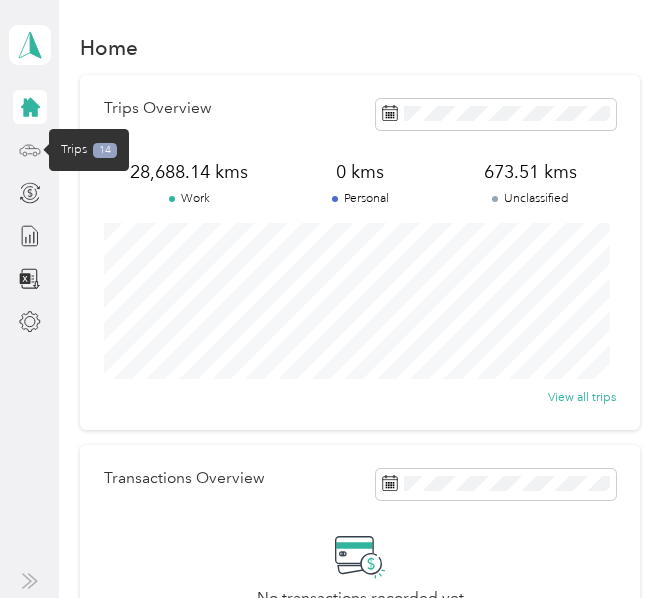 click 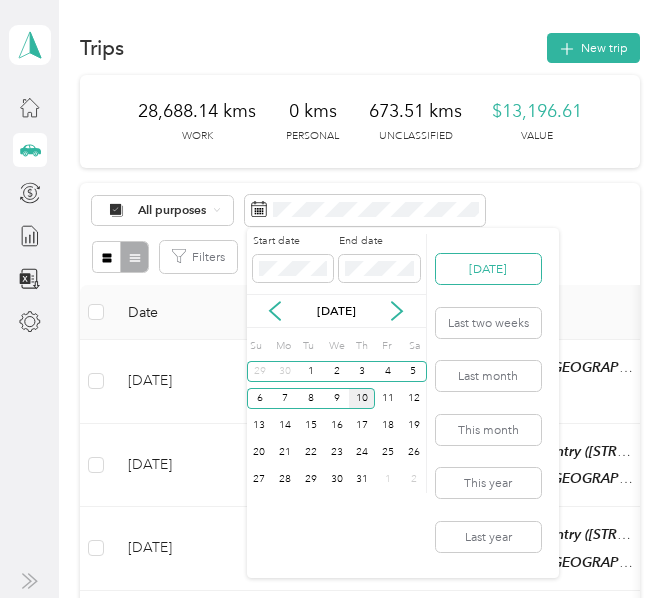 click on "[DATE]" at bounding box center (488, 269) 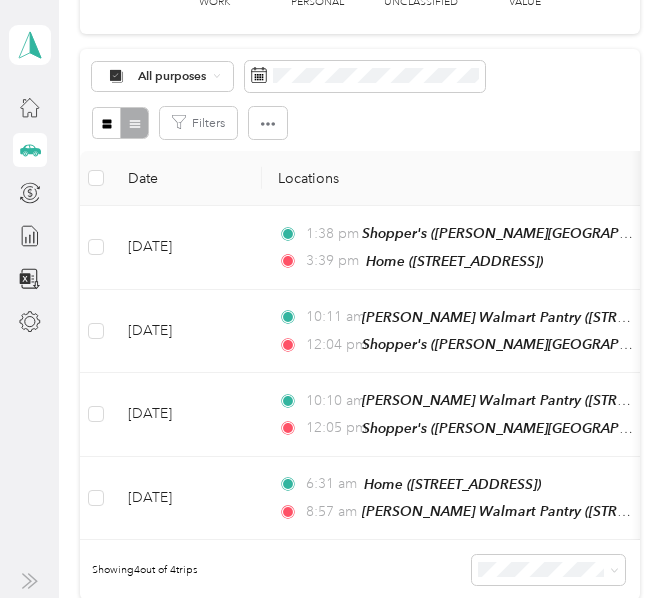 scroll, scrollTop: 100, scrollLeft: 0, axis: vertical 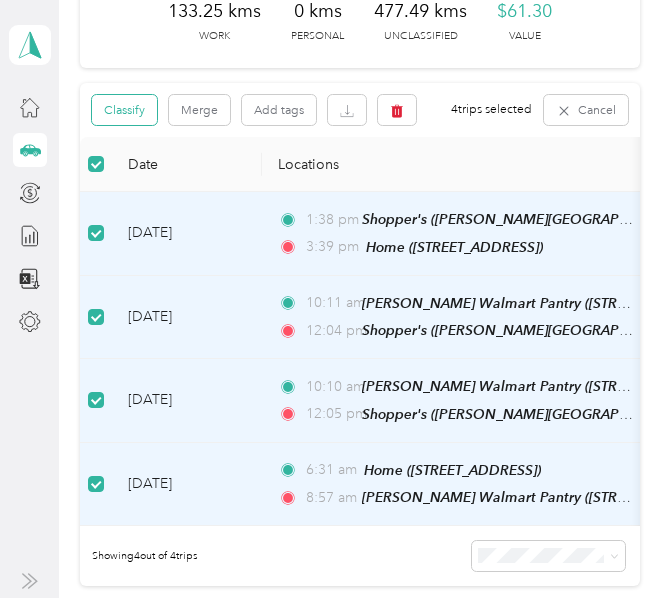 click on "Classify" at bounding box center (124, 110) 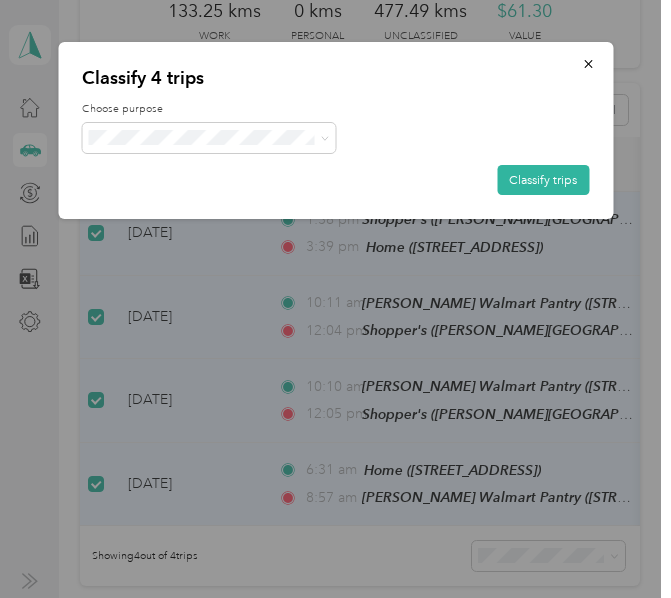 click on "[PERSON_NAME] [GEOGRAPHIC_DATA] Personal" at bounding box center [222, 178] 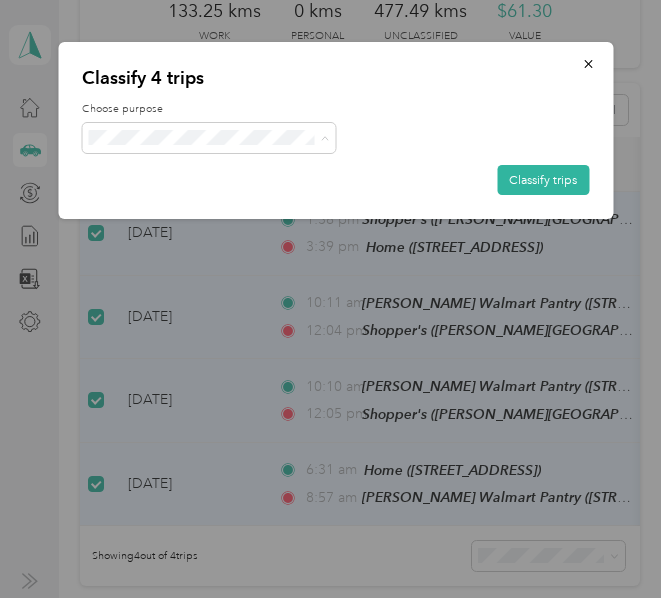 click on "[PERSON_NAME] [GEOGRAPHIC_DATA]" at bounding box center (222, 170) 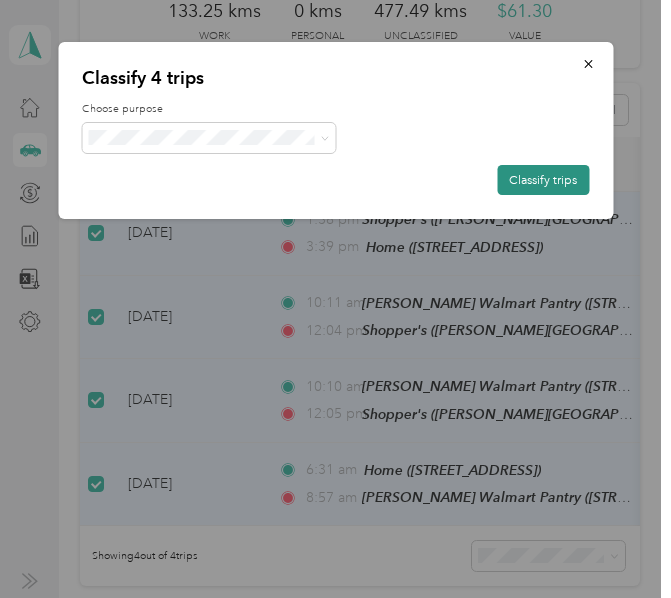 click on "Classify trips" at bounding box center [543, 180] 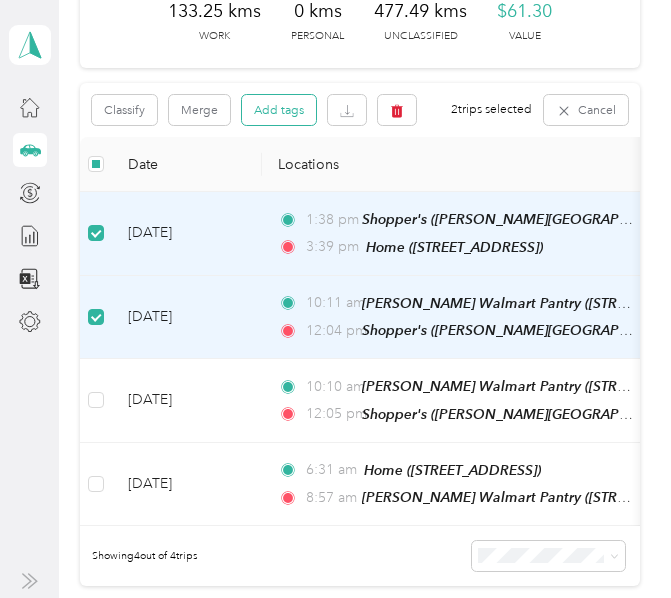 click on "Add tags" at bounding box center (279, 110) 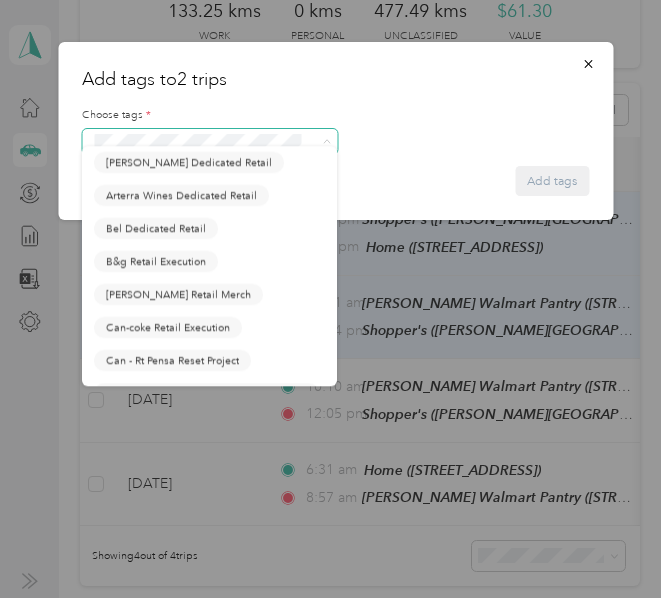 click on "Add tags to  2   trips Choose tags   * Add tags [PERSON_NAME] Dedicated Retail Arterra Wines Dedicated Retail Bel Dedicated Retail B&g Retail Execution [PERSON_NAME] Retail Merch Can-coke Retail Execution Can - [PERSON_NAME] Reset Project Can - [PERSON_NAME] Qc Continuity Coverage Cibc - Blitz Cibc - Core Fab Beiersdorf Fab Team - C Fab Team - R Factory Tours Fit Home Depot Team Fit [PERSON_NAME] Team Fit Pepsico Team Fit P&g Team Fit Pharmachoice Team Fit Pharmasave Team Fit Team Cost Capture Great Star Continuity Retail Inmar Field Team Lego Blitz Lego Canada Inc. Lego Tru Shopper Assist Program [PERSON_NAME] [PERSON_NAME] [PERSON_NAME] [PERSON_NAME] Blitz Metro On Molson Dedicated Retail P&g Continuity P&g Projects & Blitzes [PERSON_NAME] Costco Rt - Blitz/projects Rt Bose Projects Cost Capture Rt - Clorox [GEOGRAPHIC_DATA] Reline [PERSON_NAME] Consumer Beauty Coverage [PERSON_NAME] Reset Rt - Danone Merchandising Rt - Freshpet Execution Rt - Guess Project Rt Labatt Secret Shopper Retail Sampling Audit Rt - Nespresso Merchandising Partner Program Rt - Oura Rt - Oura Reset Project" at bounding box center (330, 598) 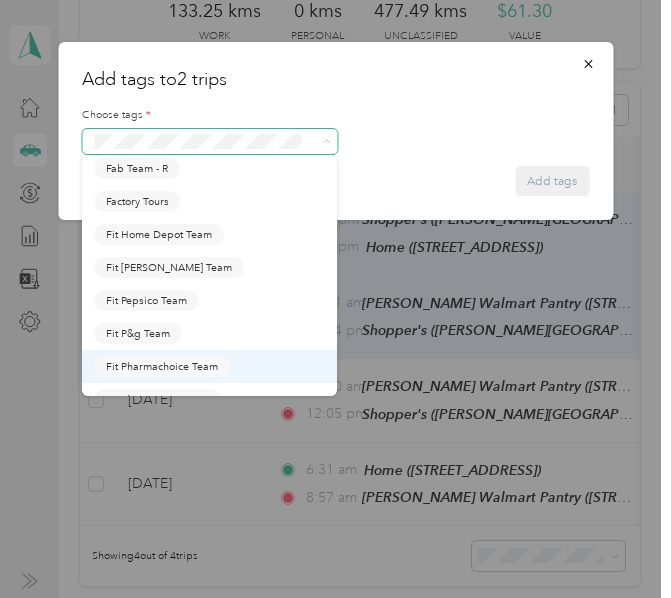 scroll, scrollTop: 500, scrollLeft: 0, axis: vertical 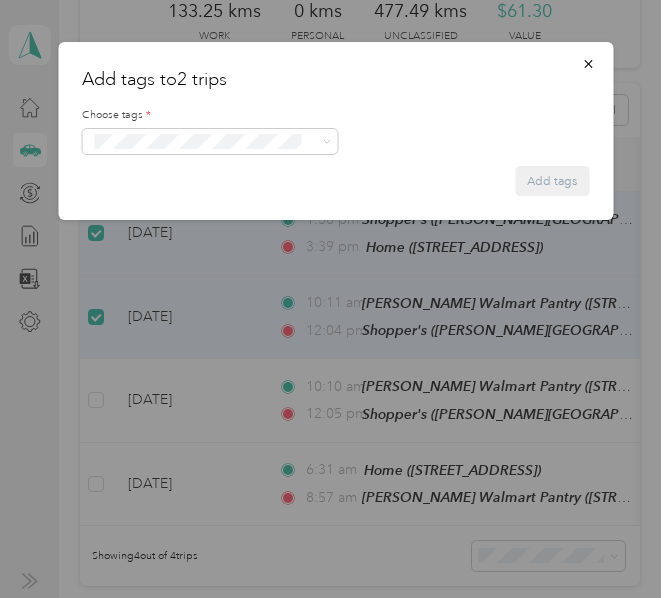 click on "Fit Pharmasave Team" at bounding box center (157, 289) 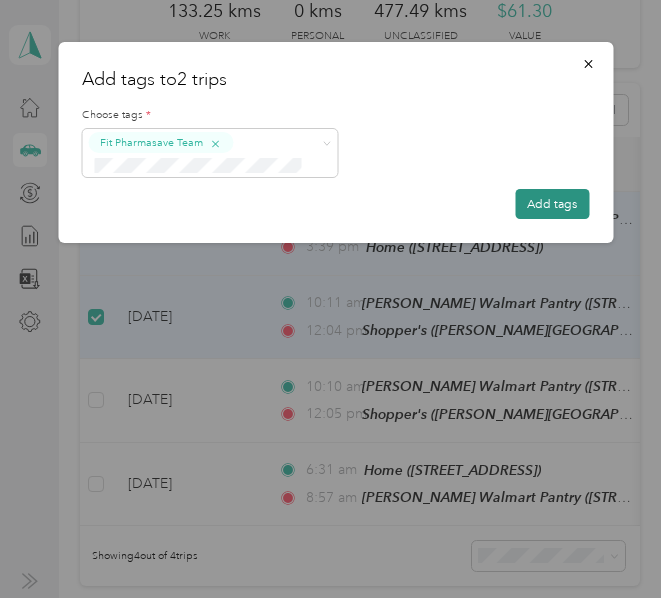 click on "Add tags" at bounding box center [552, 204] 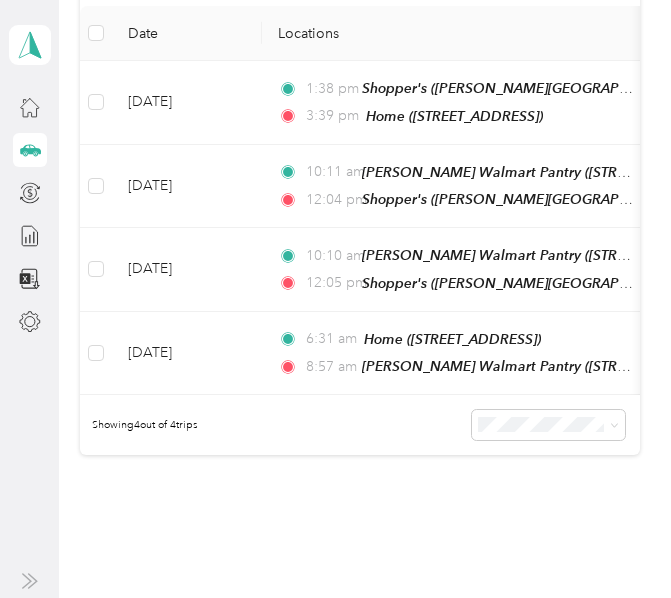 scroll, scrollTop: 300, scrollLeft: 0, axis: vertical 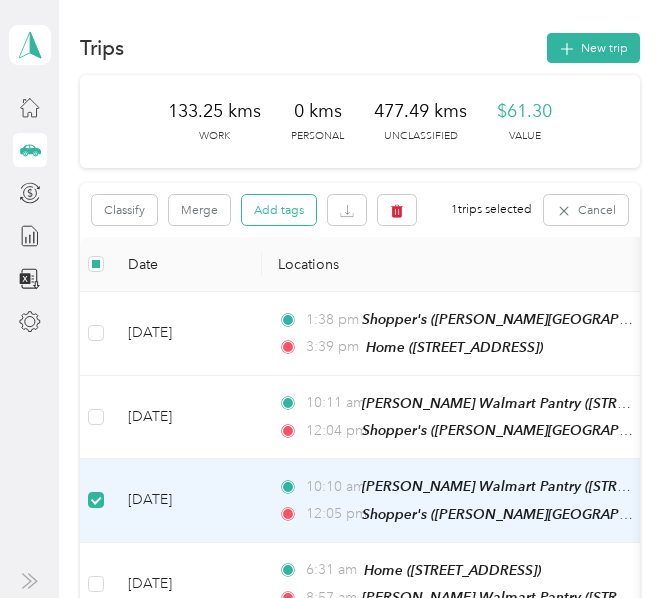 click on "Add tags" at bounding box center (279, 210) 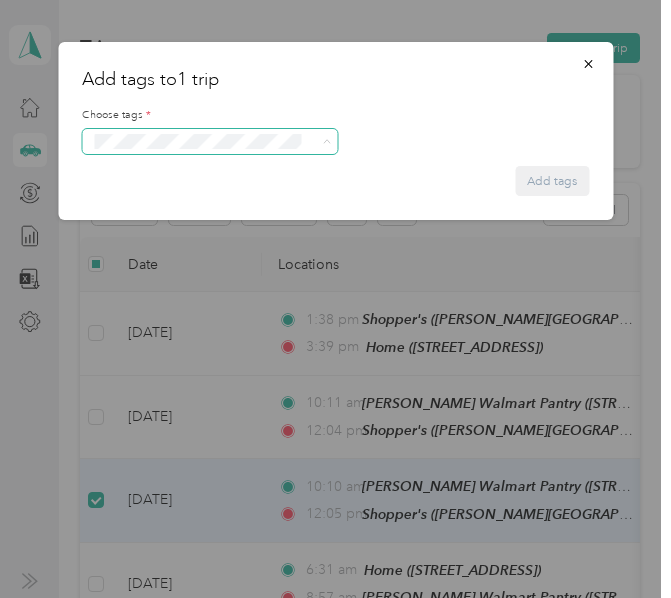 click at bounding box center [197, 141] 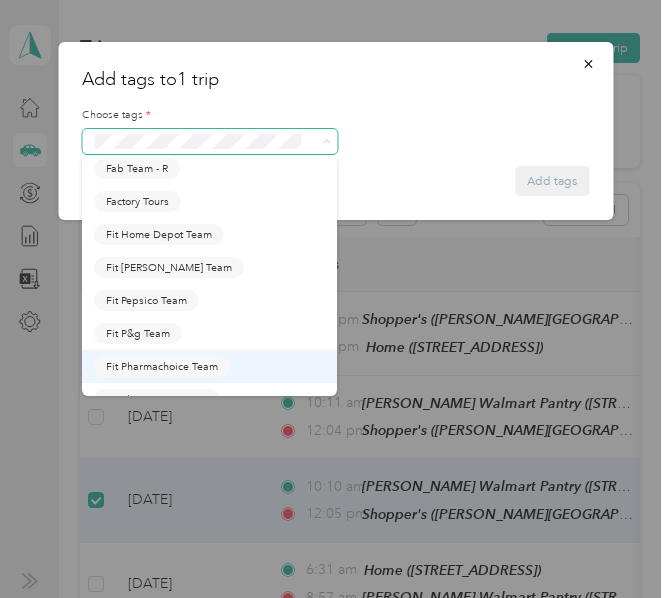 scroll, scrollTop: 500, scrollLeft: 0, axis: vertical 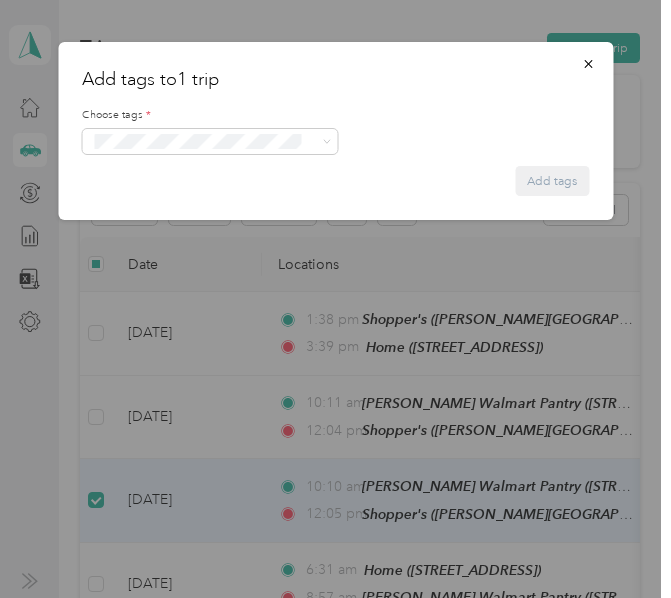 click on "Fit Pharmasave Team" at bounding box center [209, 297] 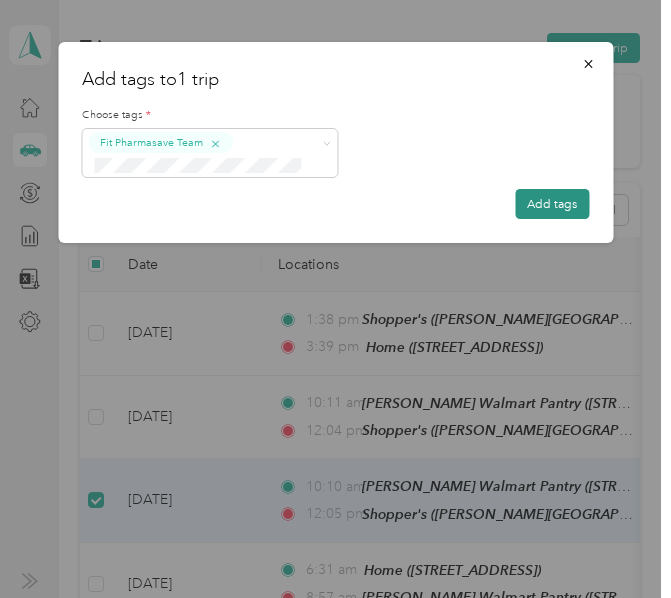 click on "Add tags" at bounding box center [552, 204] 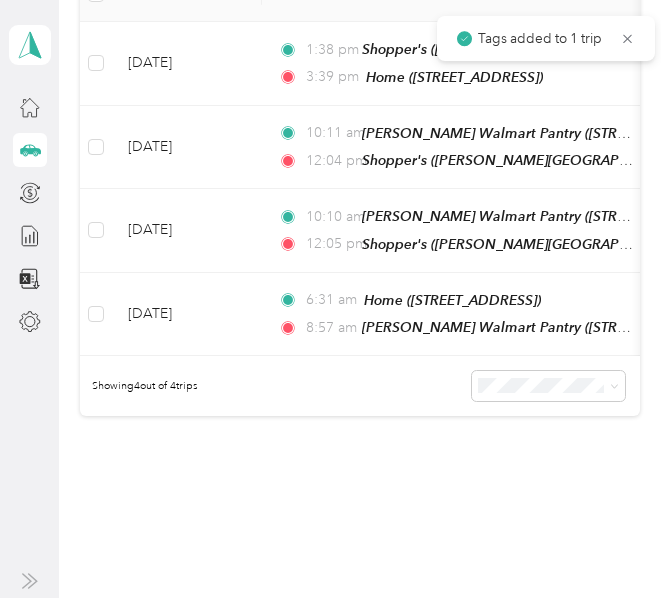 scroll, scrollTop: 280, scrollLeft: 0, axis: vertical 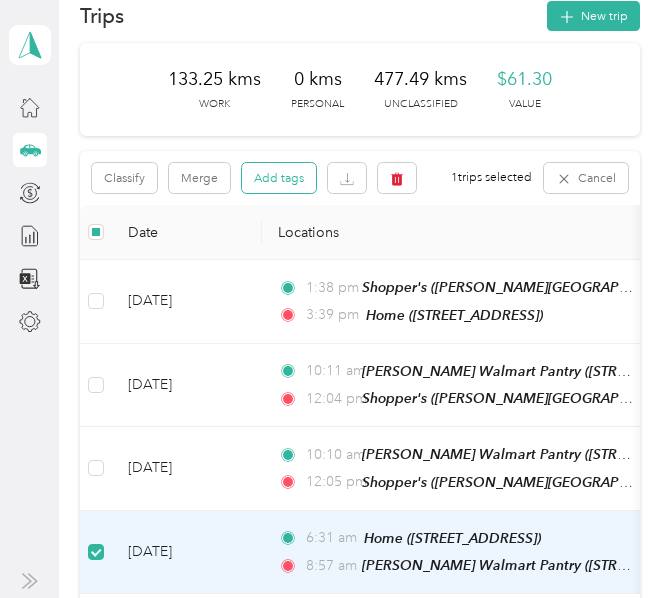 click on "Add tags" at bounding box center (279, 178) 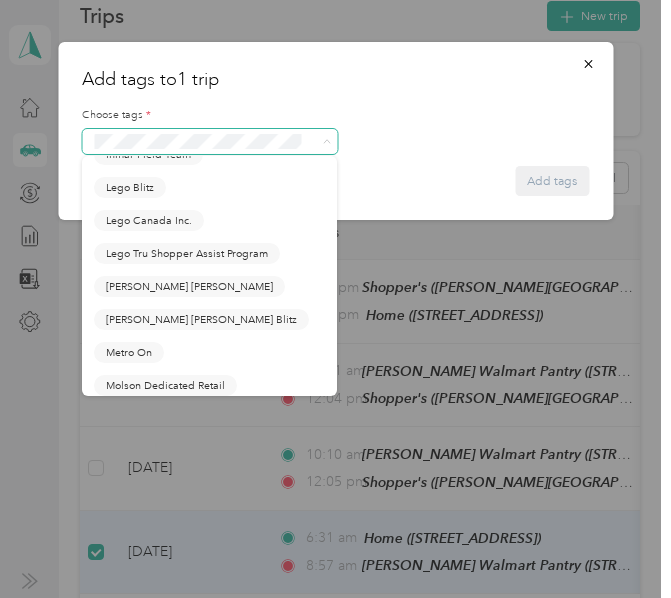 scroll, scrollTop: 900, scrollLeft: 0, axis: vertical 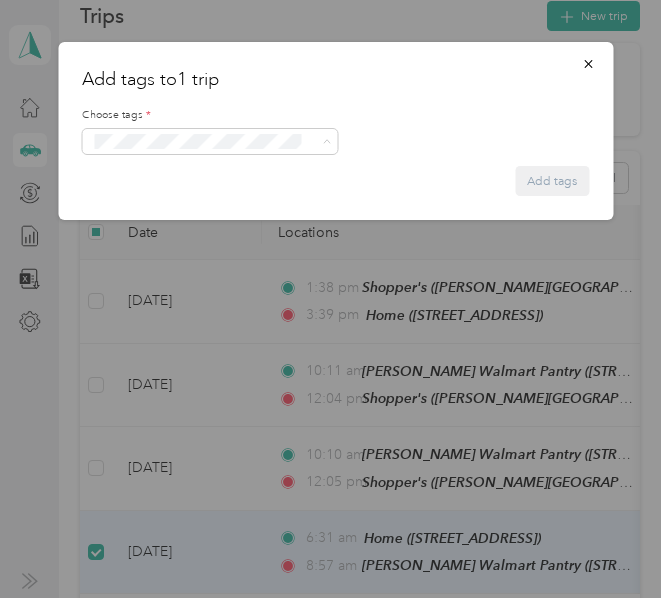 click on "P&g Continuity" at bounding box center (142, 262) 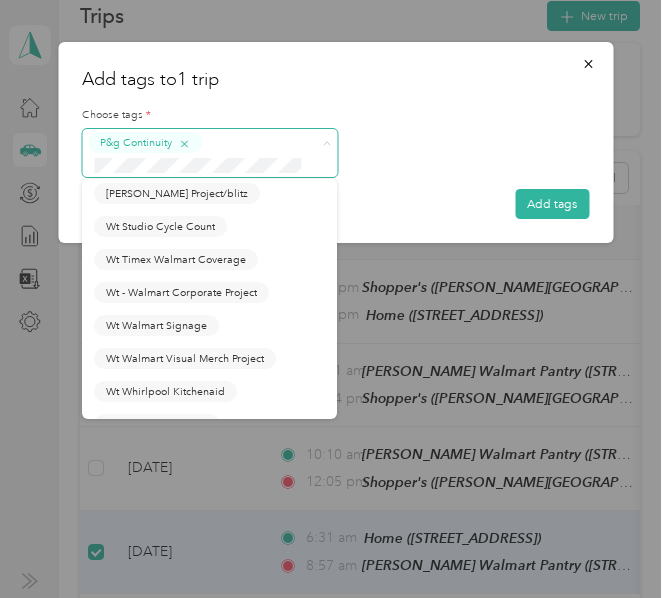 scroll, scrollTop: 2757, scrollLeft: 0, axis: vertical 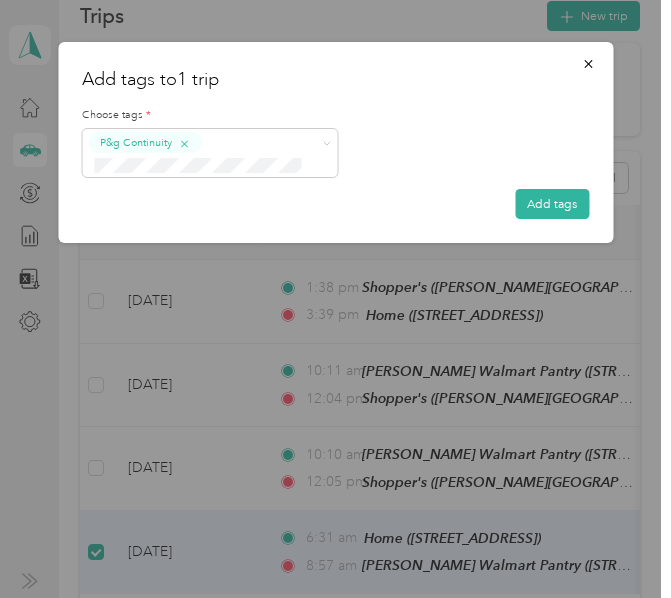 click on "Wt Walmart Signage" at bounding box center [156, 296] 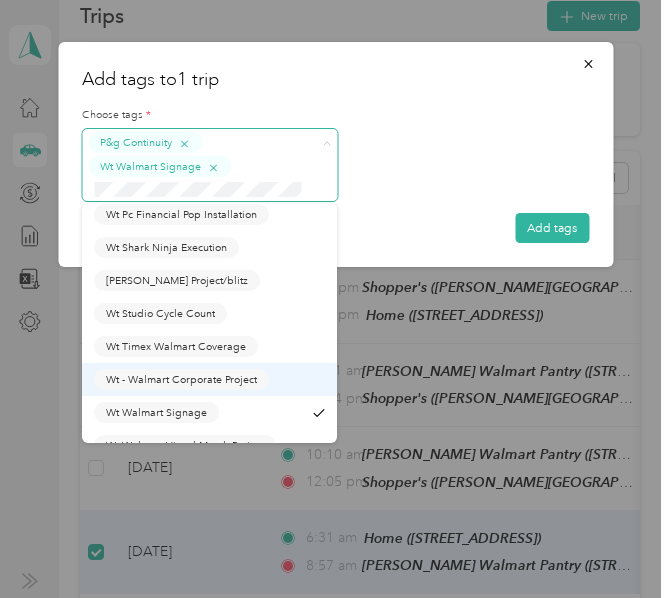scroll, scrollTop: 2757, scrollLeft: 0, axis: vertical 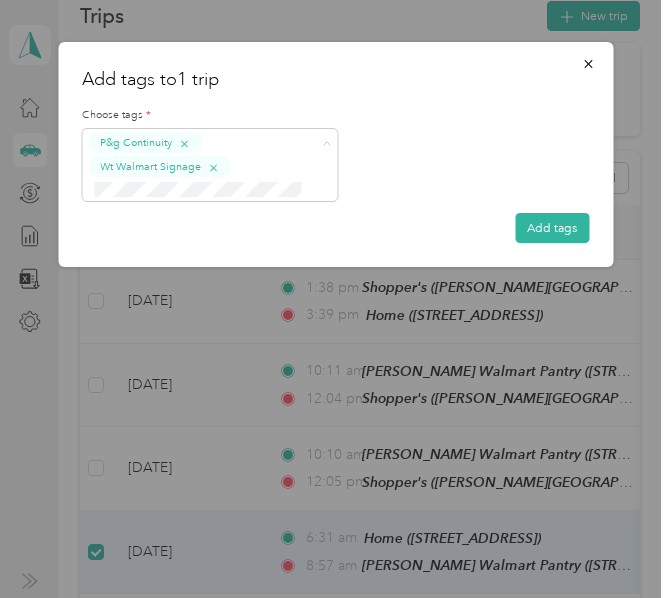 click on "Wt - Walmart Corporate Project" at bounding box center (181, 294) 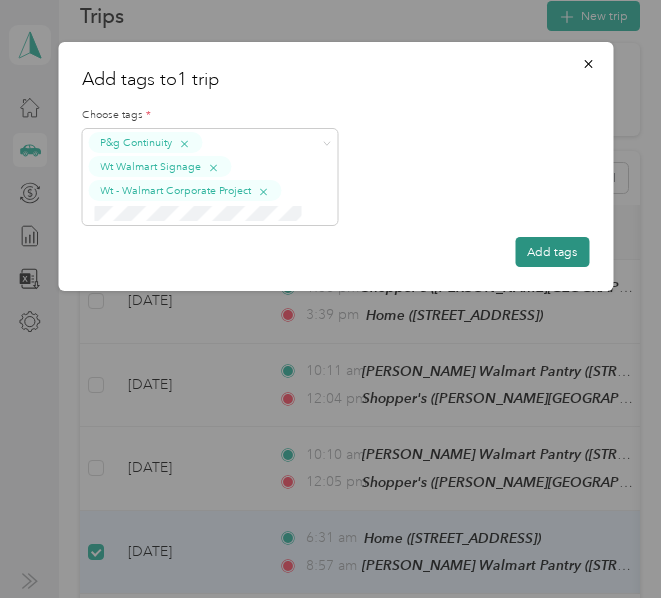 click on "Add tags" at bounding box center (552, 252) 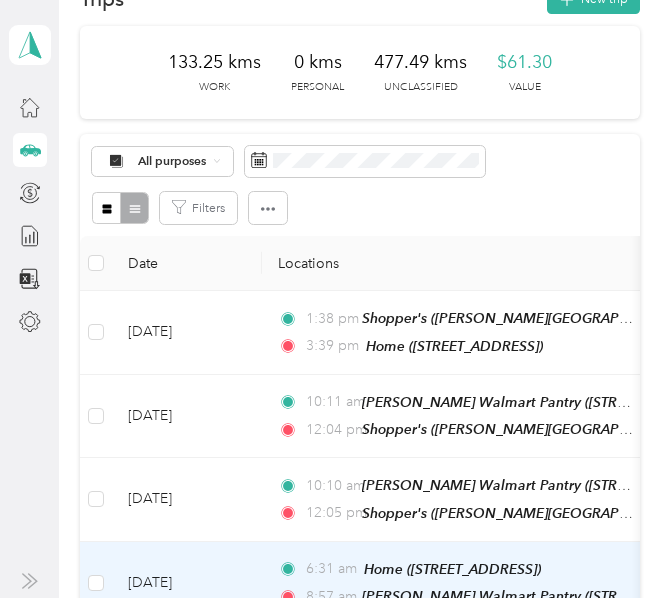 scroll, scrollTop: 0, scrollLeft: 0, axis: both 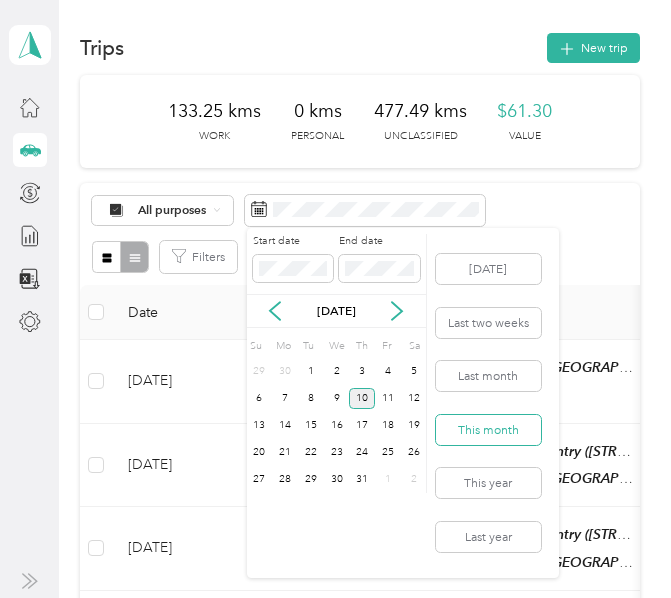 click on "This month" at bounding box center [488, 430] 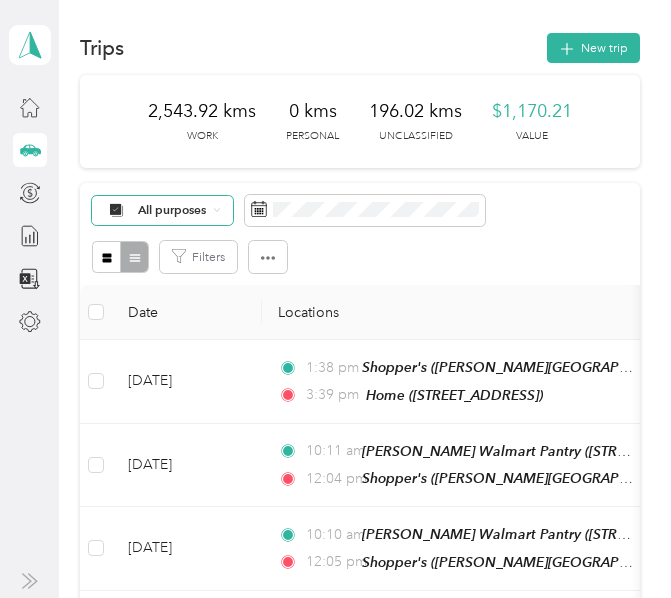 click on "All purposes" at bounding box center [162, 210] 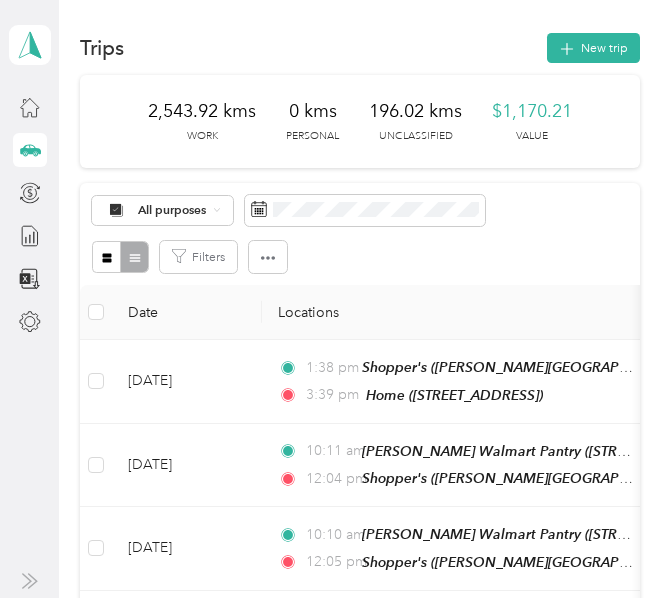 click on "All purposes Unclassified [PERSON_NAME] [GEOGRAPHIC_DATA] Personal" at bounding box center [232, 277] 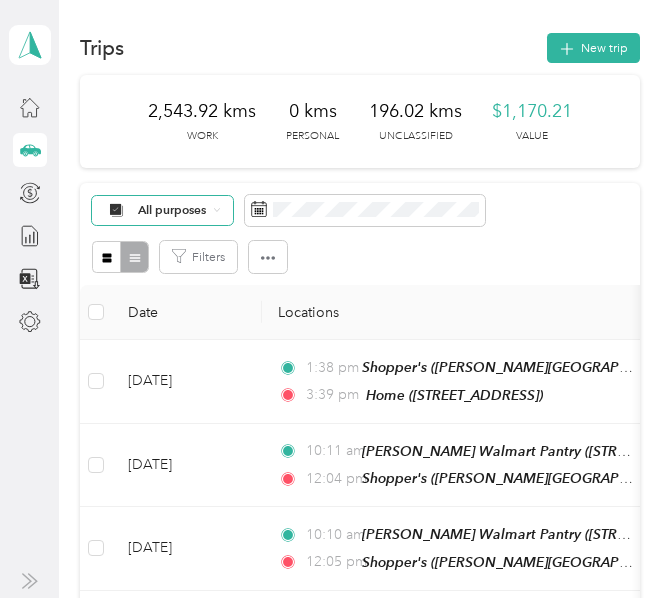 click on "All purposes" at bounding box center (172, 210) 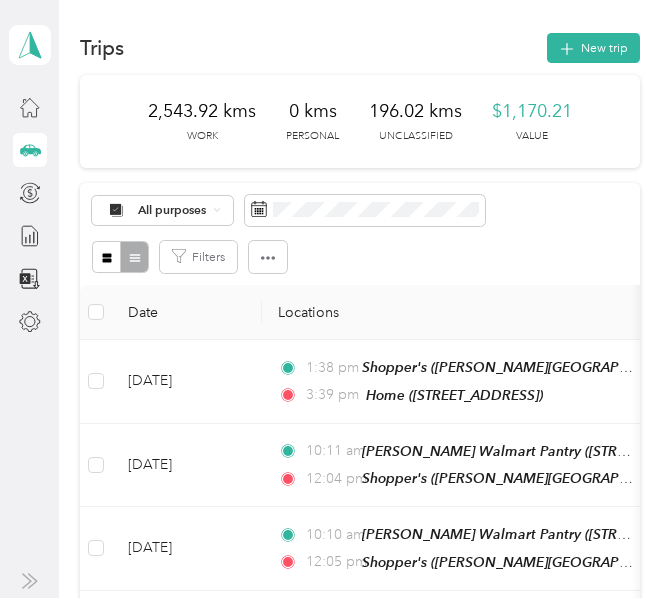 click on "[PERSON_NAME] [GEOGRAPHIC_DATA]" at bounding box center (249, 296) 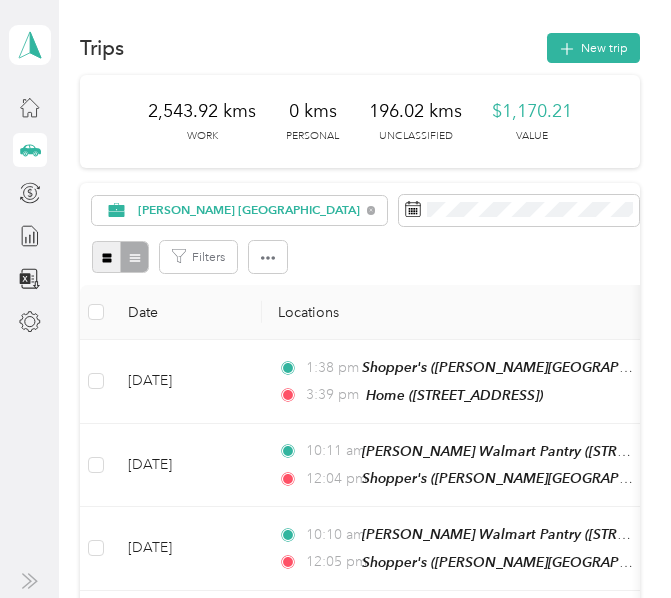click 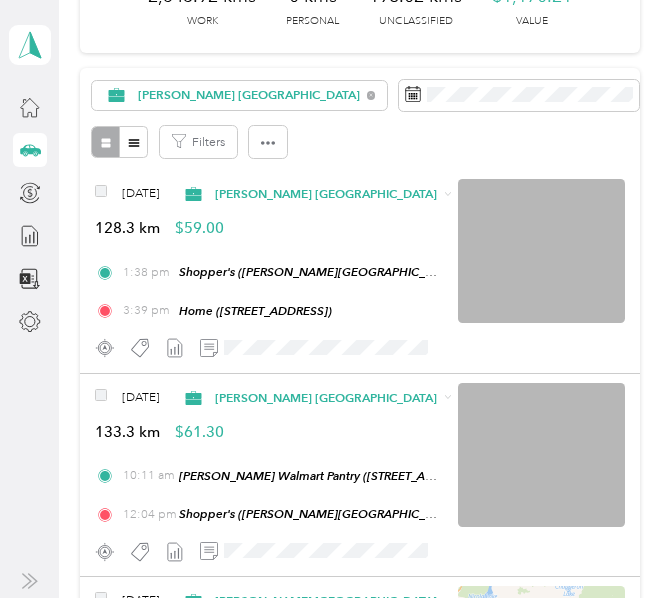 scroll, scrollTop: 0, scrollLeft: 0, axis: both 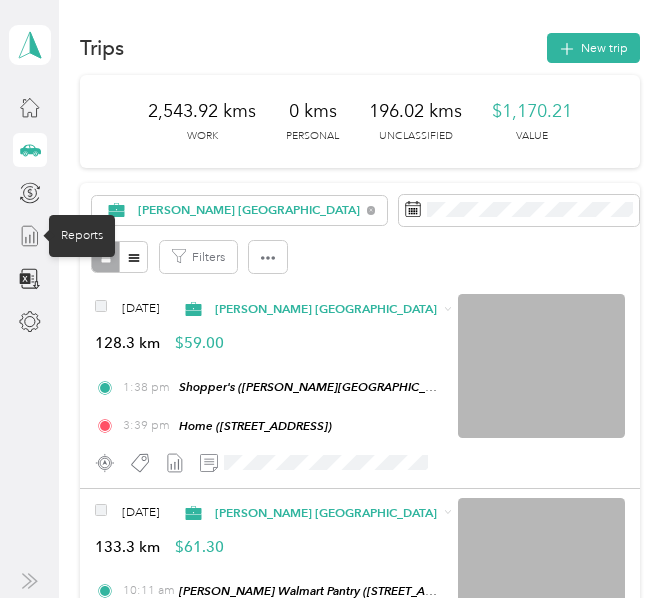 click 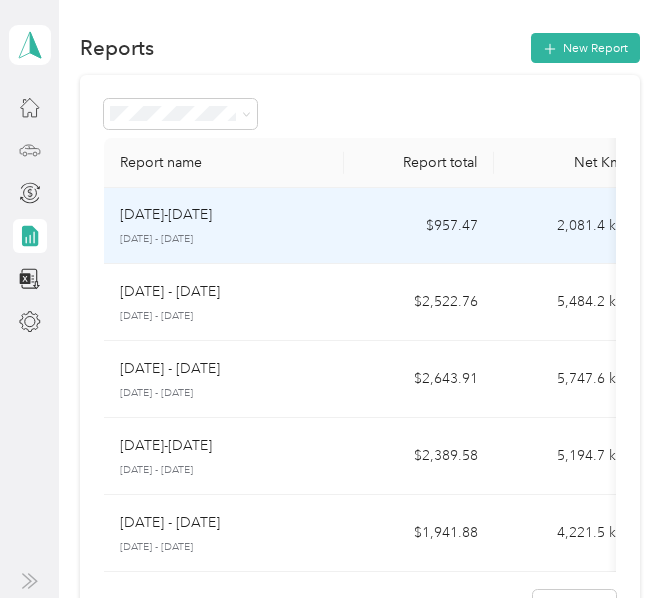 click on "[DATE] - [DATE]" at bounding box center [224, 239] 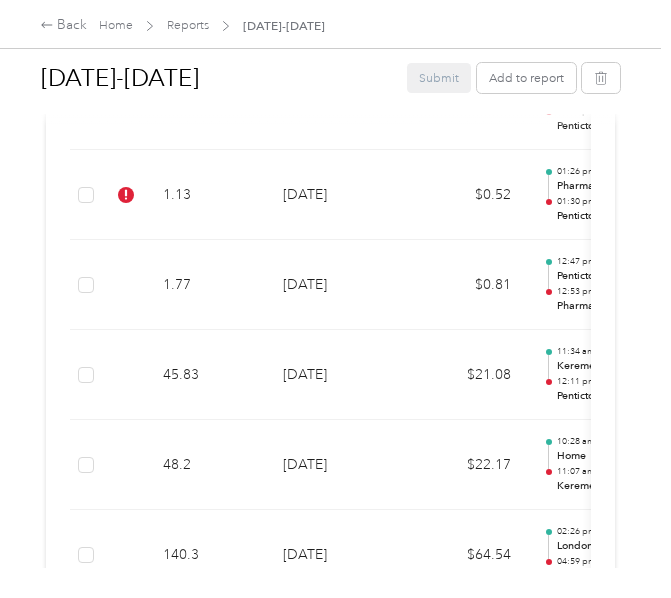 scroll, scrollTop: 2409, scrollLeft: 0, axis: vertical 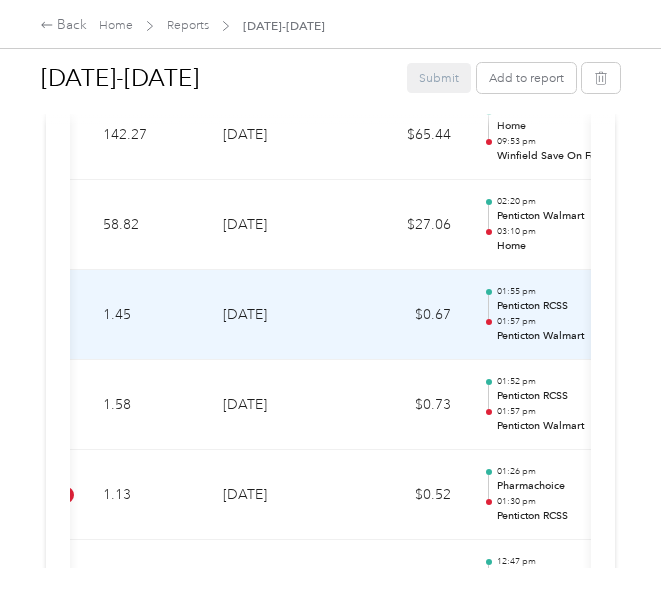 click on "1.45" at bounding box center (147, 315) 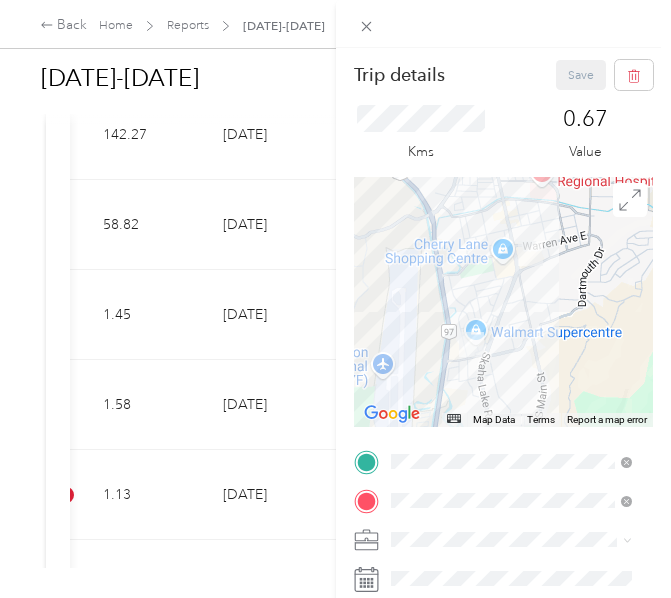 click on "Trip details Save This trip cannot be edited because it is either under review, approved, or paid. Contact your Team Manager to edit it. Kms 0.67 Value  ← Move left → Move right ↑ Move up ↓ Move down + Zoom in - Zoom out Home Jump left by 75% End Jump right by 75% Page Up Jump up by 75% Page Down Jump down by 75% Map Data Map data ©2025 Google Map data ©2025 Google 500 m  Click to toggle between metric and imperial units Terms Report a map error TO Fit [PERSON_NAME] Team Add photo" at bounding box center [335, 299] 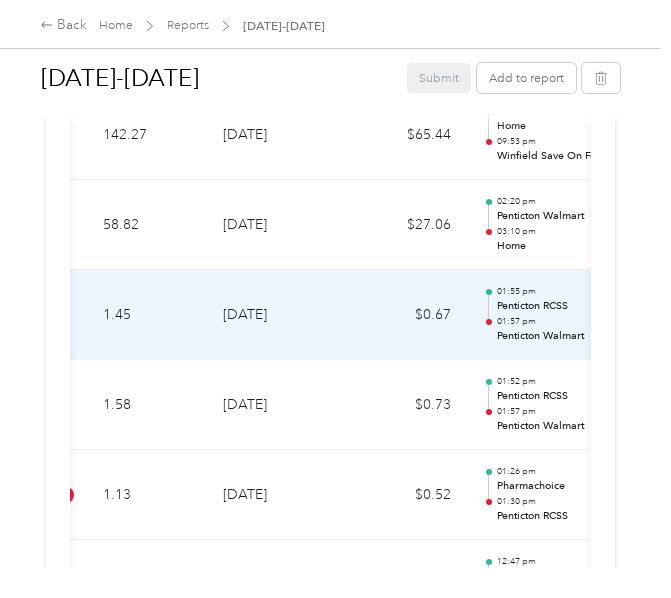 click on "1.45" at bounding box center [147, 315] 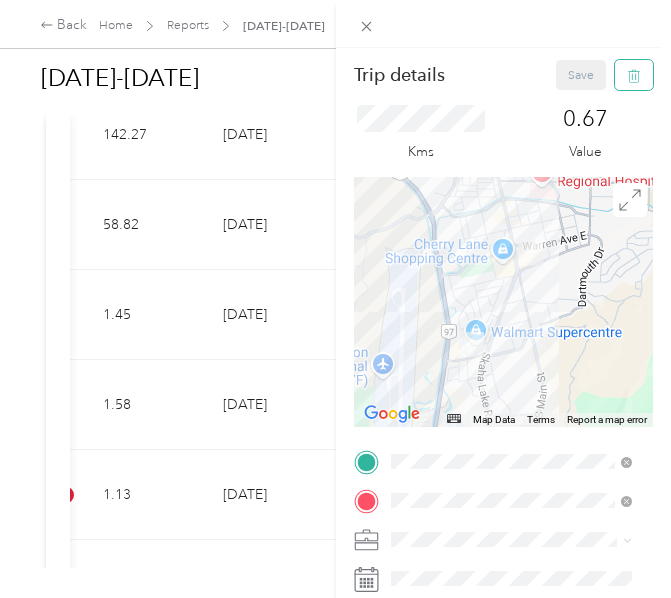 click 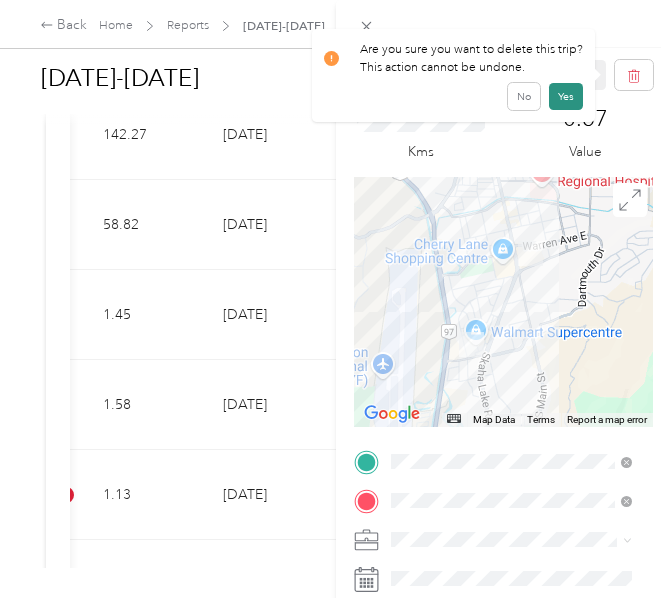 click on "Yes" at bounding box center [566, 96] 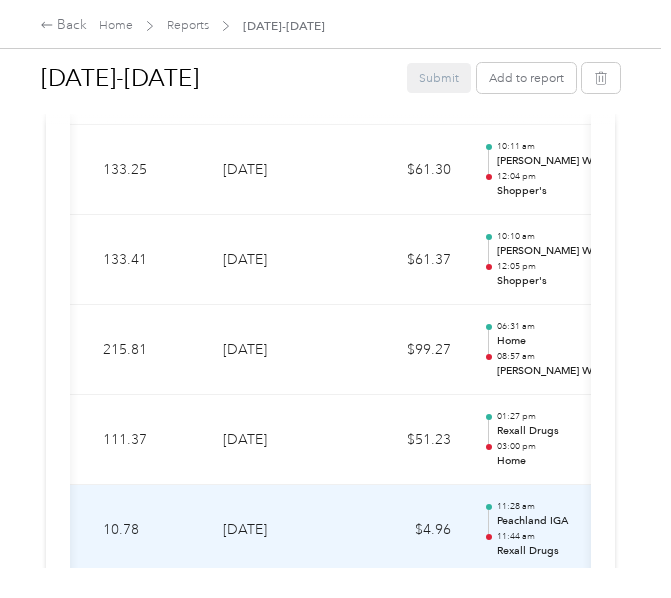 scroll, scrollTop: 609, scrollLeft: 0, axis: vertical 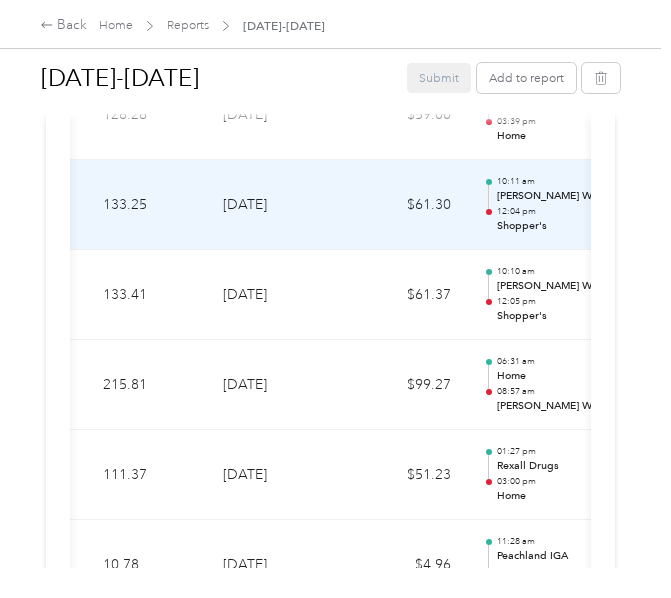 click on "$61.30" at bounding box center (407, 205) 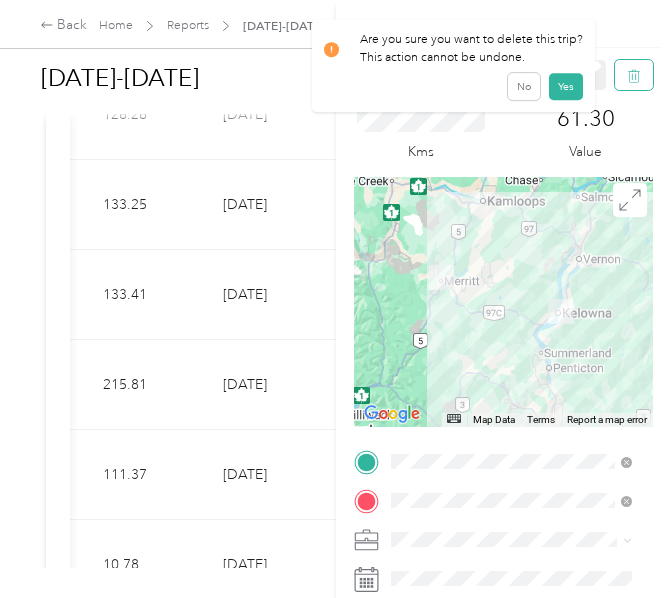 click at bounding box center (634, 75) 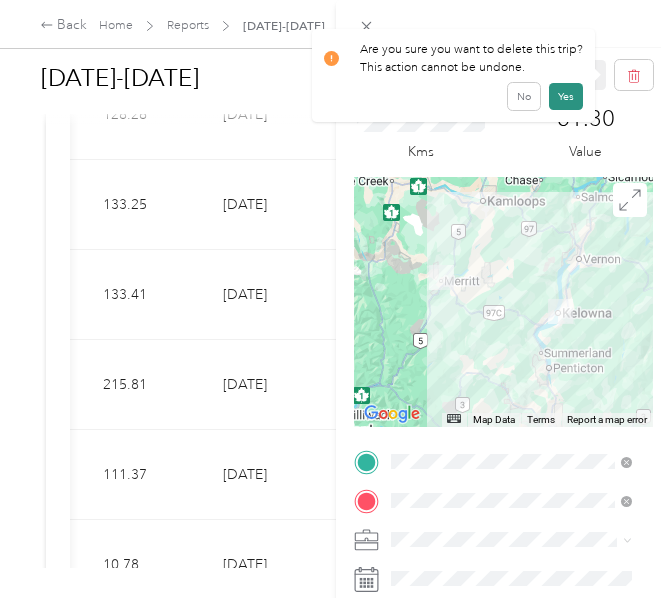 click on "Yes" at bounding box center [566, 96] 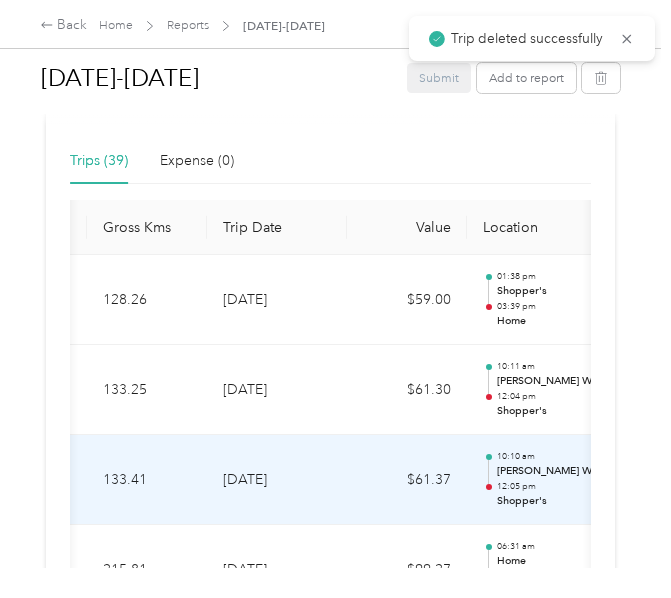 scroll, scrollTop: 409, scrollLeft: 0, axis: vertical 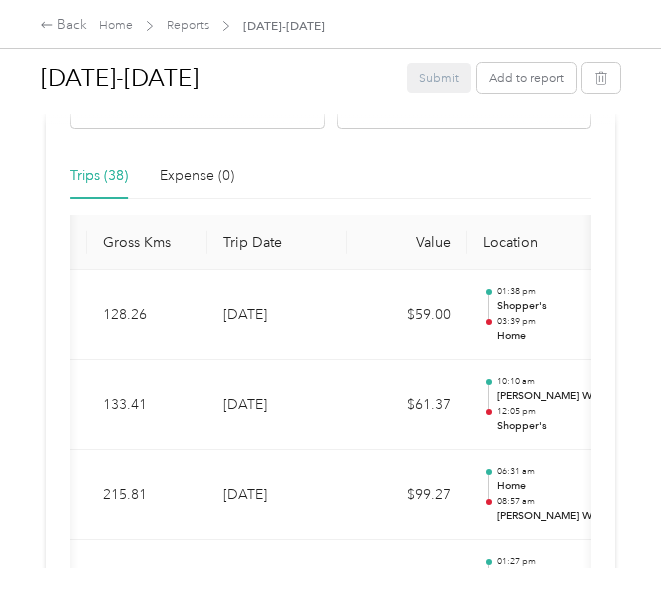 click on "1 trip without tags, please add tags in order to submit Draft Draft, awaiting submission View  activity & comments Report Summary Mileage Total $ 895.50 Net kms   1,946.7   km Variable rate   $ 0.46 / km Expense Total $ 0.00 Report total $ 895.50 Report details Report ID 1A6A2DB11-0007 Report period [DATE] - [DATE] Pay period shown after submission Submitter [PERSON_NAME] Submitted on - Approvers shown after submission Trips (38) Expense (0) Gross Kms Trip Date Value Location Track Method Purpose Notes Tags                       128.26 [DATE] $59.00 01:38 pm Shopper's  03:39 pm Home  GPS [PERSON_NAME] [GEOGRAPHIC_DATA] 133.41 [DATE] $61.37 10:10 am [PERSON_NAME] Walmart Pantry 12:05 pm Shopper's  GPS [PERSON_NAME] [GEOGRAPHIC_DATA] 215.81 [DATE] $99.27 06:31 am Home  08:57 am [PERSON_NAME] Walmart Pantry GPS [PERSON_NAME] [GEOGRAPHIC_DATA] 111.37 [DATE] $51.23 01:27 pm Rexall Drugs 03:00 pm Home  GPS [PERSON_NAME] [GEOGRAPHIC_DATA] 10.78 [DATE] $4.96 11:28 am Peachland IGA  11:44 am Rexall Drugs GPS [PERSON_NAME] [GEOGRAPHIC_DATA] 24.3 [DATE] $11.18 10:37 am [PERSON_NAME] Market 10:57 am" at bounding box center (330, 1739) 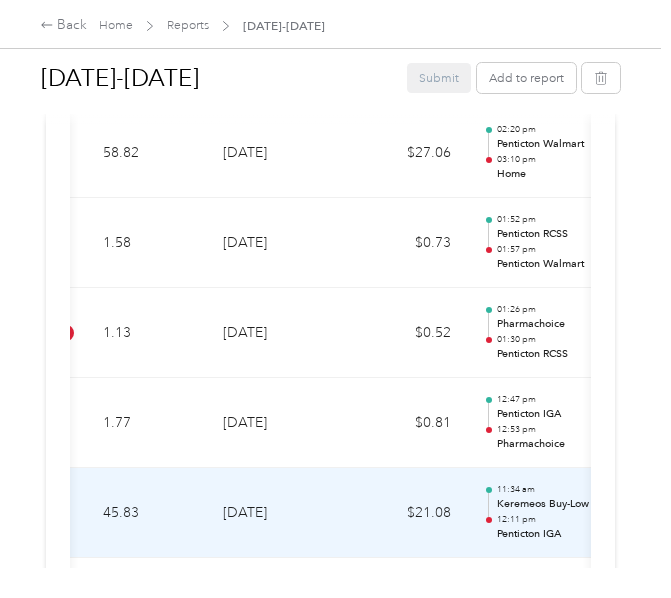 scroll, scrollTop: 2100, scrollLeft: 0, axis: vertical 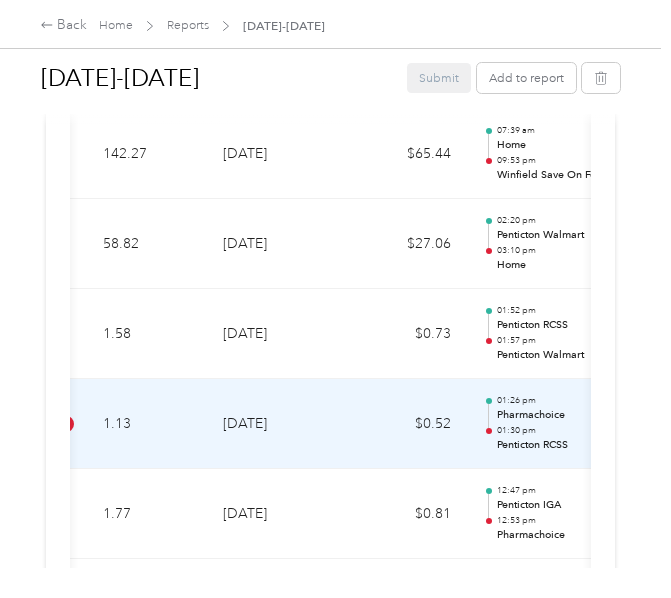 click on "1.13" at bounding box center [147, 424] 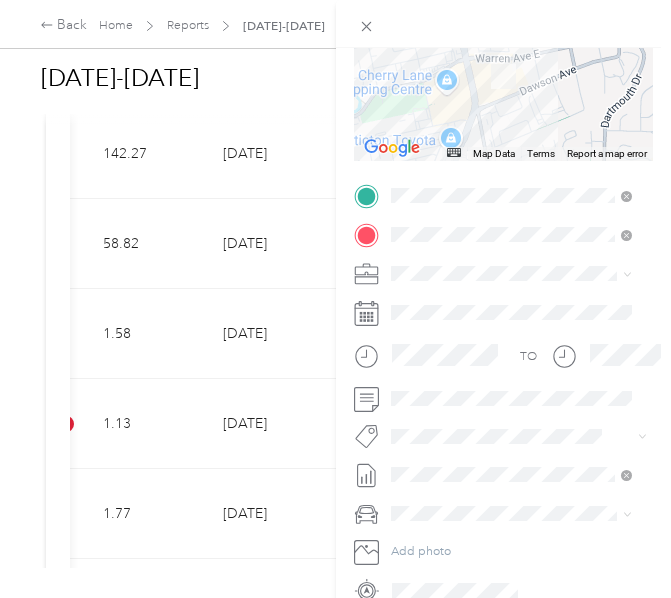 scroll, scrollTop: 300, scrollLeft: 0, axis: vertical 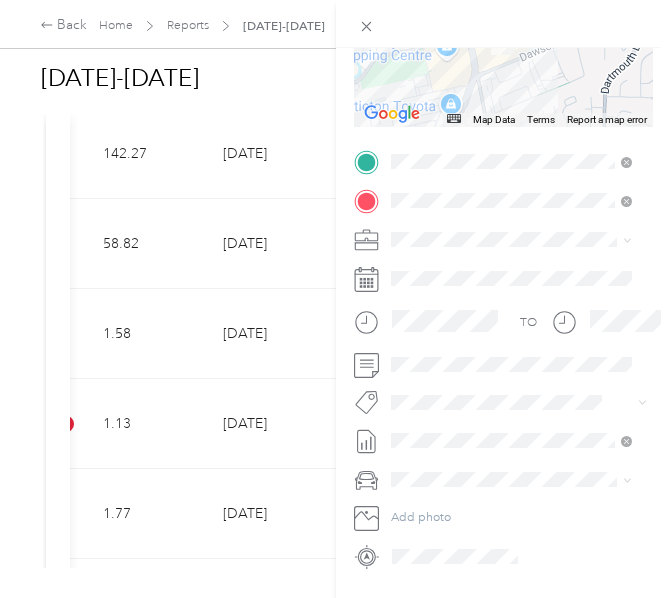 click on "Fit [PERSON_NAME] Team" at bounding box center (512, 257) 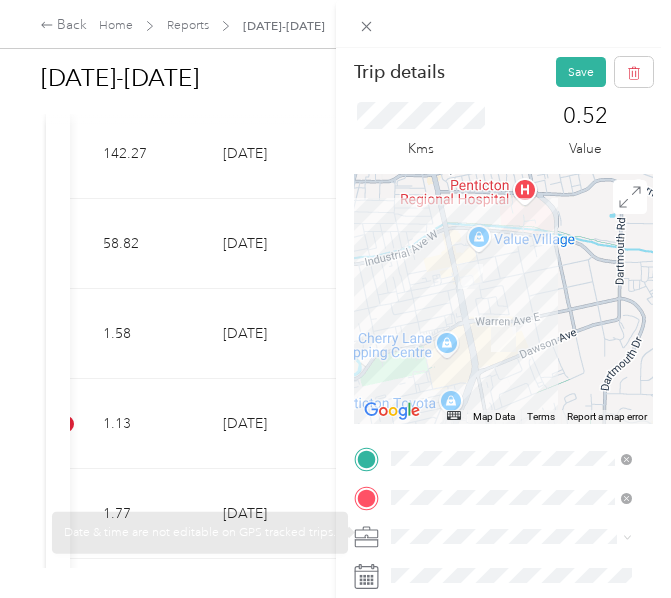 scroll, scrollTop: 0, scrollLeft: 0, axis: both 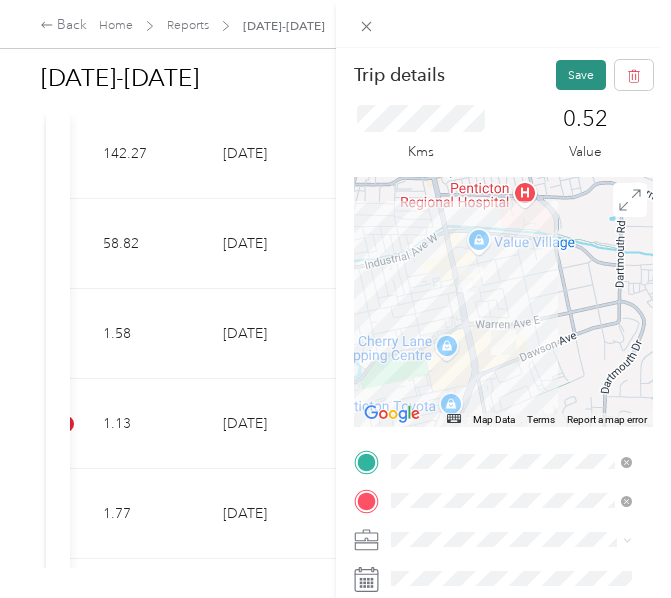 click on "Save" at bounding box center [581, 75] 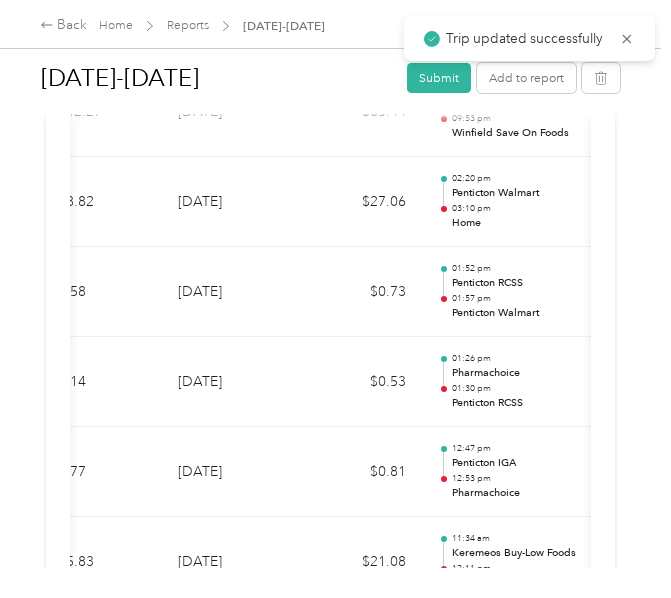 scroll, scrollTop: 2058, scrollLeft: 0, axis: vertical 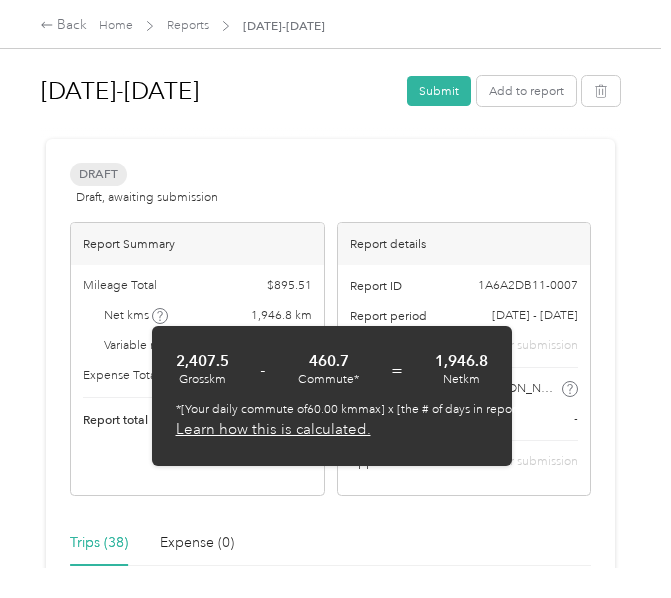 click 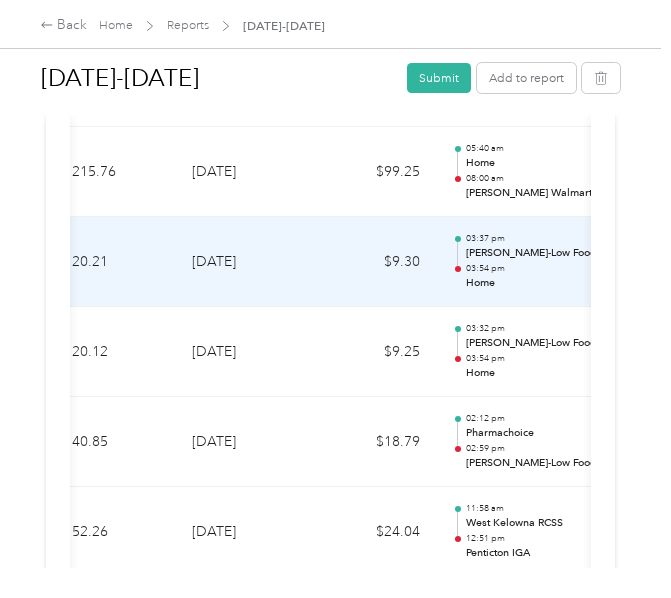 scroll, scrollTop: 3200, scrollLeft: 0, axis: vertical 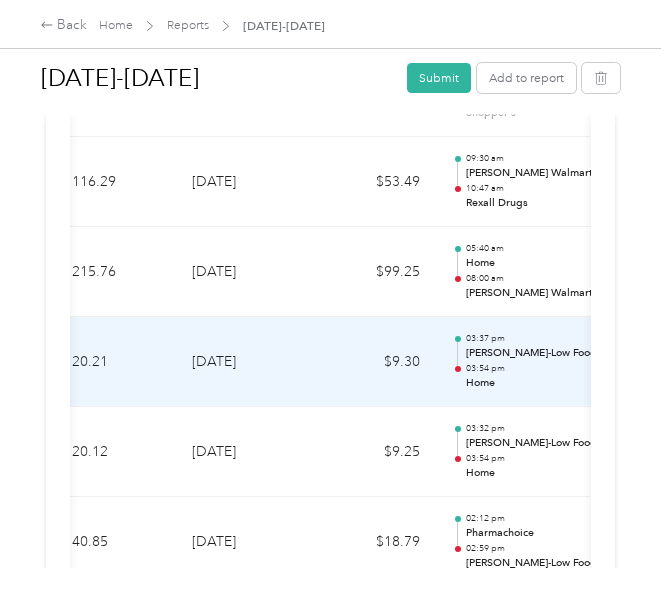click on "20.21" at bounding box center (116, 362) 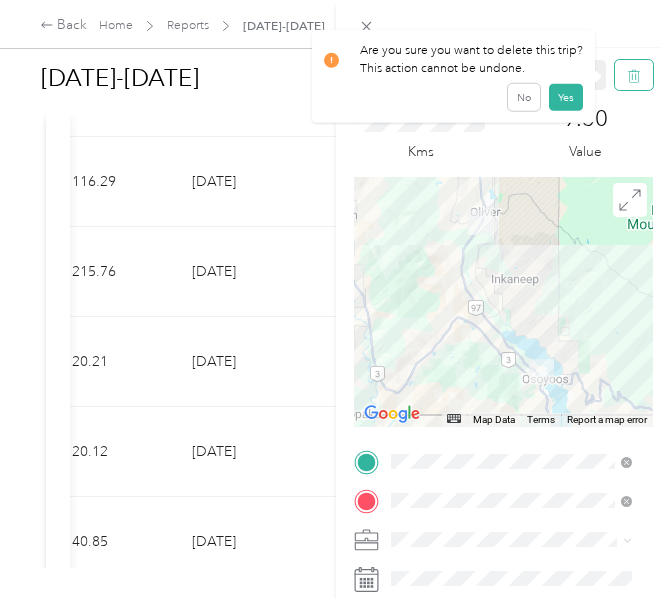 click at bounding box center (634, 75) 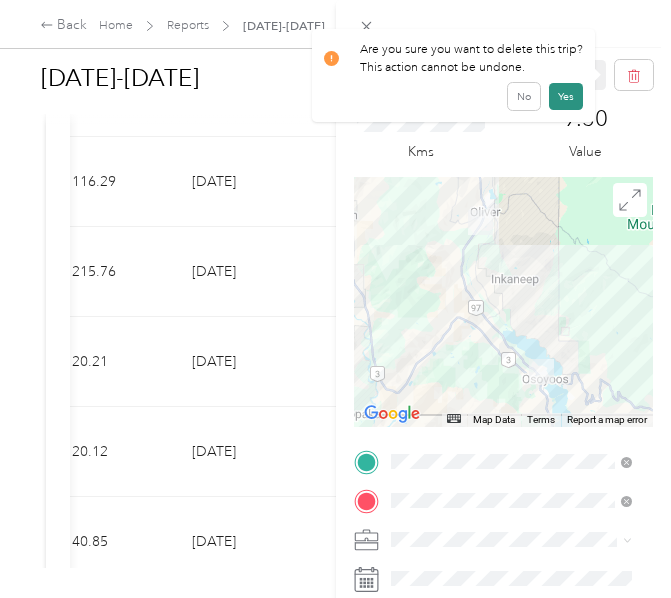 click on "Yes" at bounding box center (566, 96) 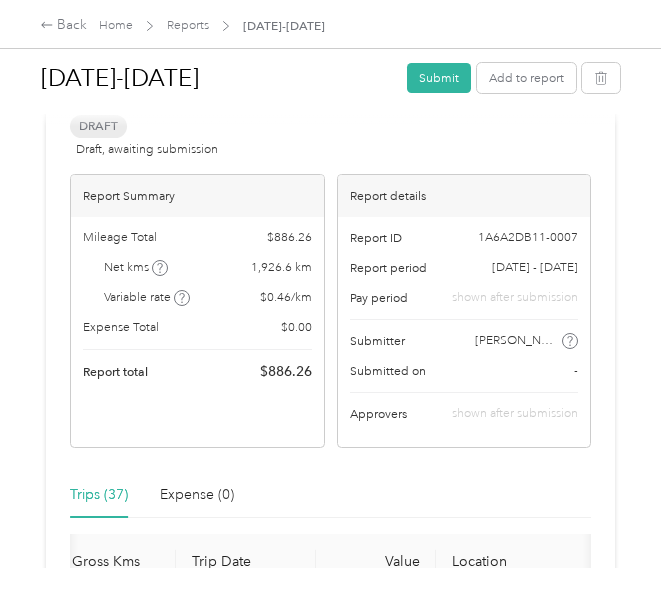 scroll, scrollTop: 0, scrollLeft: 0, axis: both 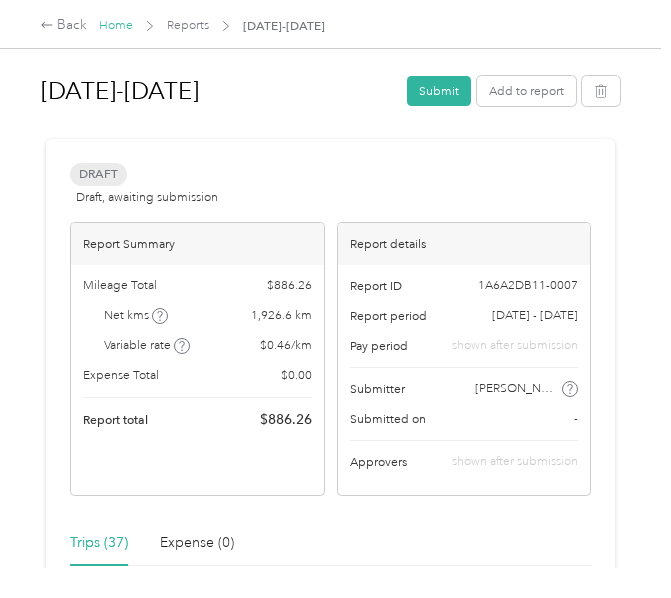 click on "Home" at bounding box center [116, 25] 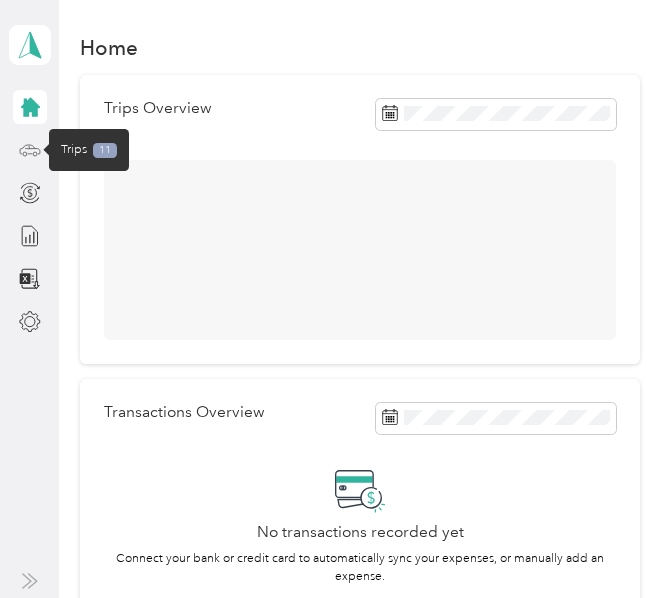 click 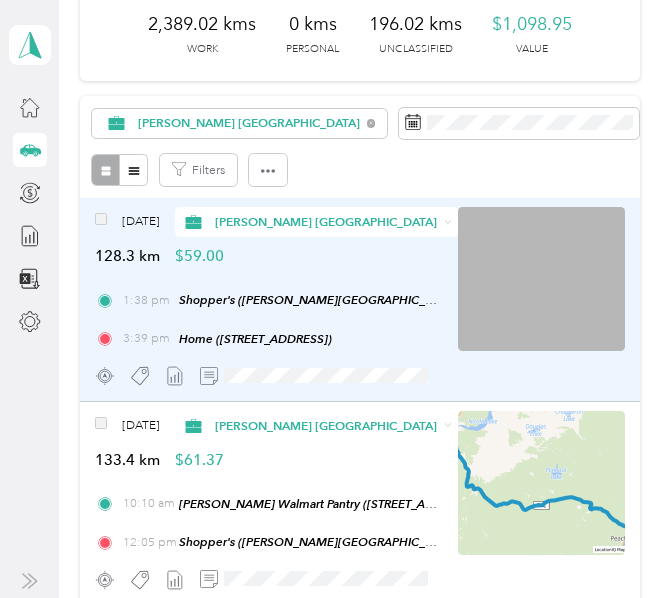 scroll, scrollTop: 0, scrollLeft: 0, axis: both 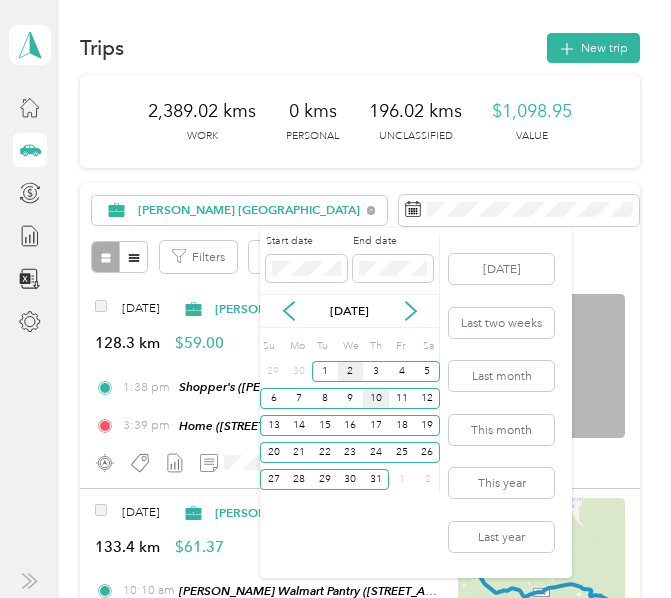 click on "2" at bounding box center (351, 371) 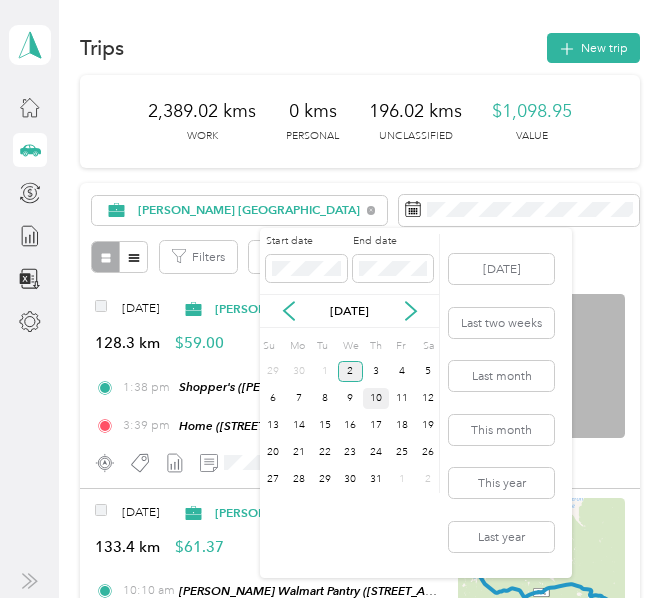 click on "2" at bounding box center (351, 371) 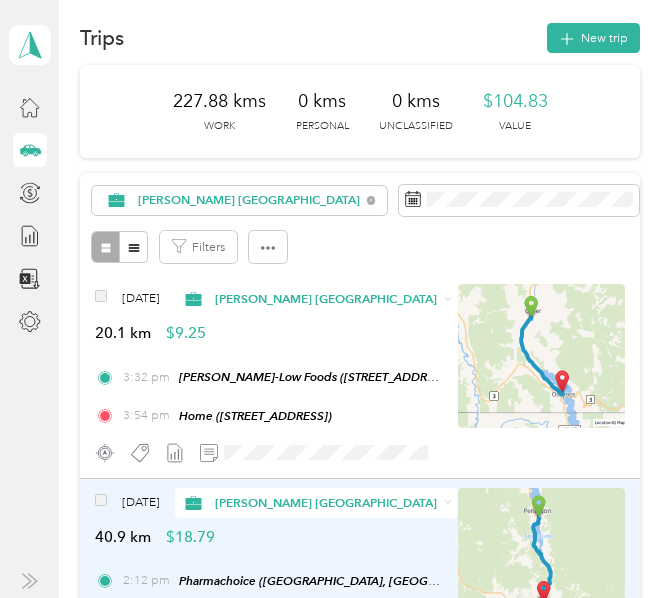 scroll, scrollTop: 0, scrollLeft: 0, axis: both 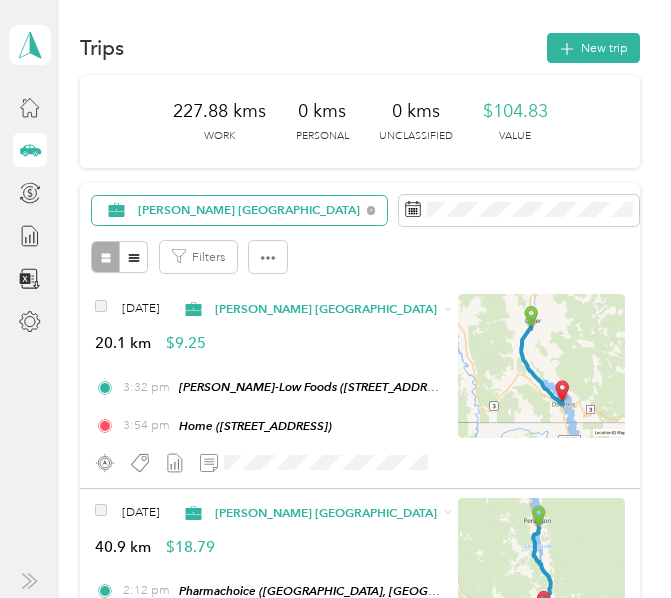 click on "[PERSON_NAME] [GEOGRAPHIC_DATA]" at bounding box center [249, 210] 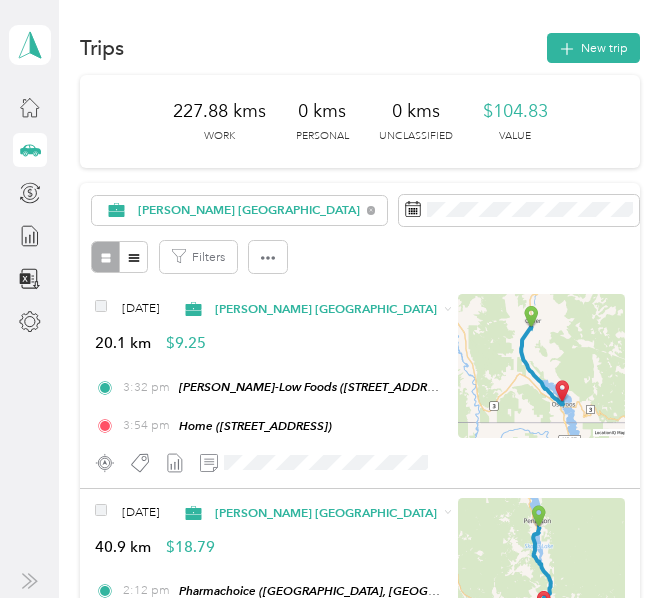 click on "All purposes" at bounding box center (242, 241) 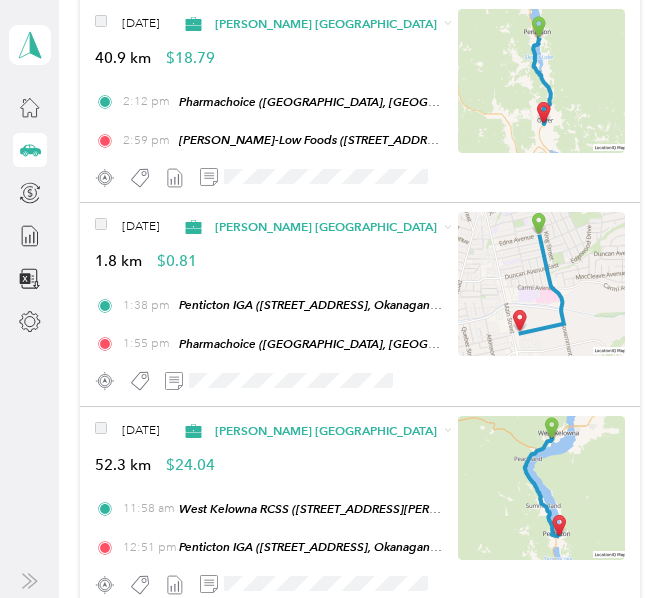 scroll, scrollTop: 500, scrollLeft: 0, axis: vertical 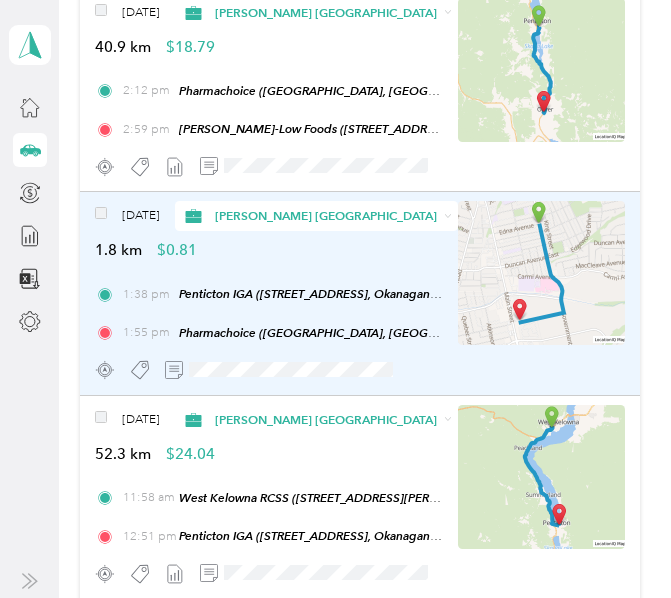 click on "[DATE] [PERSON_NAME] [GEOGRAPHIC_DATA] 1.8   km $0.81" at bounding box center (269, 231) 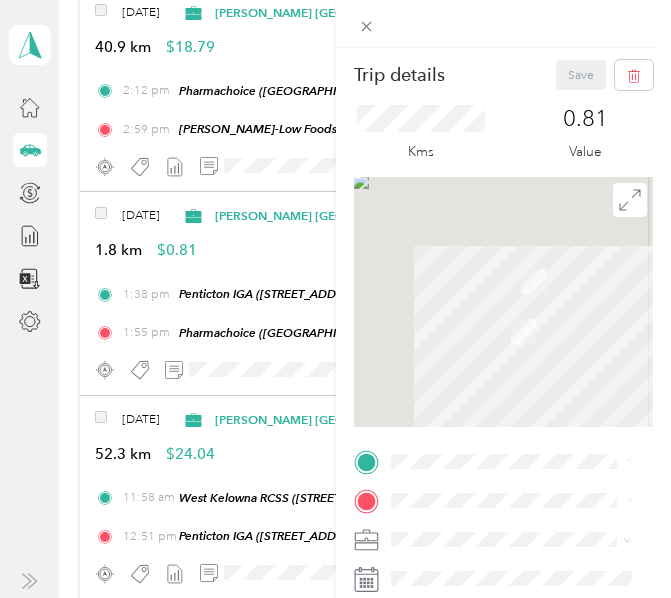 scroll, scrollTop: 370, scrollLeft: 0, axis: vertical 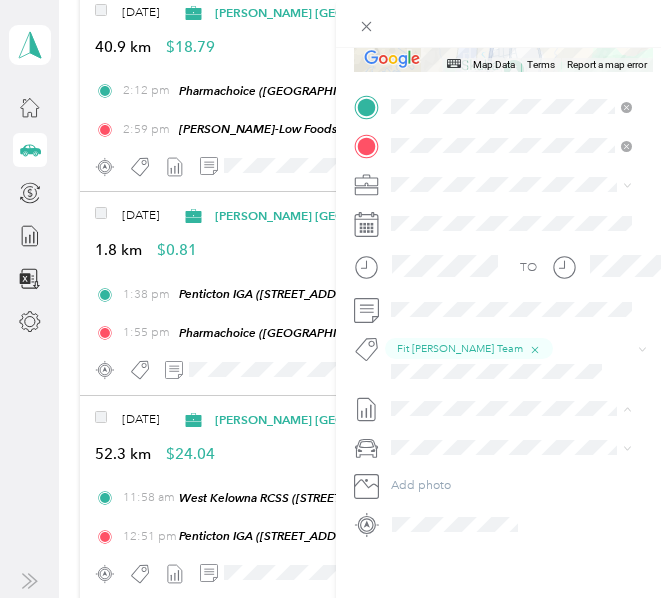 click on "[DATE]-[DATE] Draft" at bounding box center [512, 451] 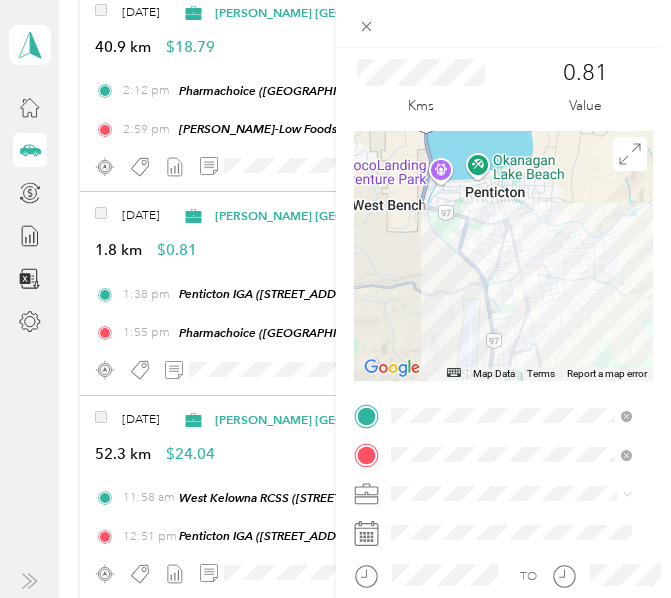 scroll, scrollTop: 0, scrollLeft: 0, axis: both 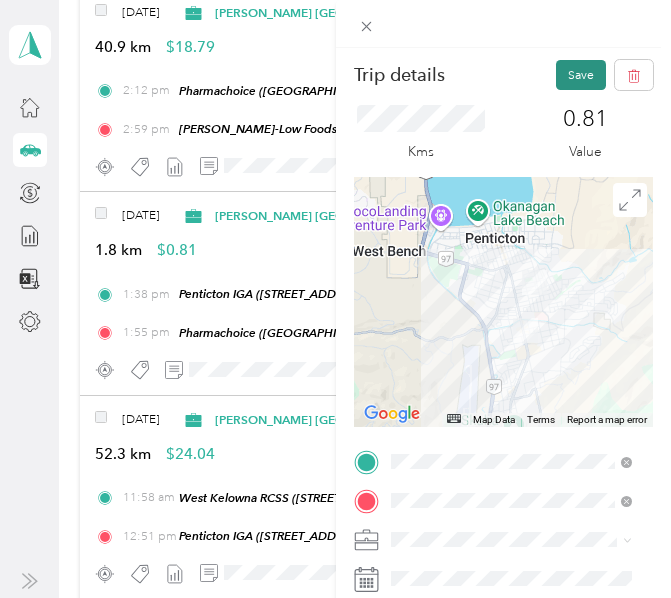 click on "Save" at bounding box center [581, 75] 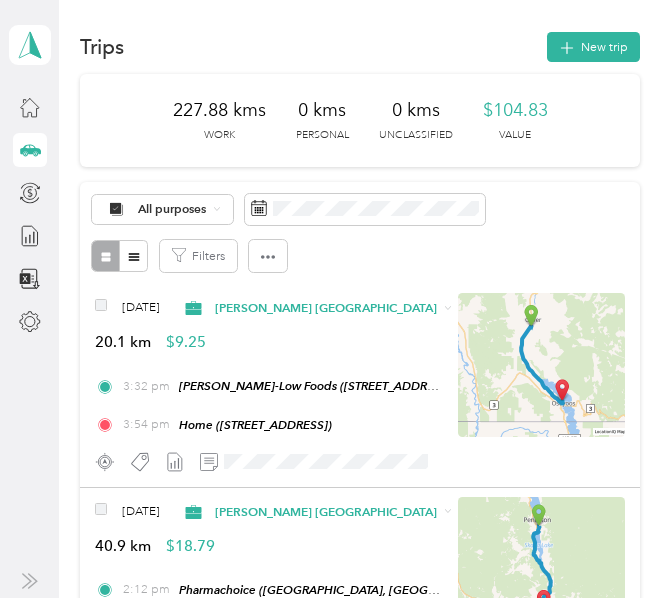 scroll, scrollTop: 0, scrollLeft: 0, axis: both 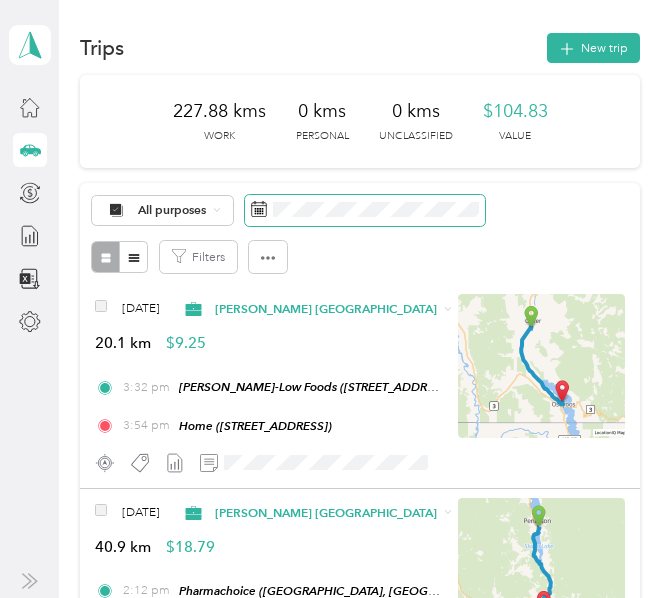 click at bounding box center [365, 210] 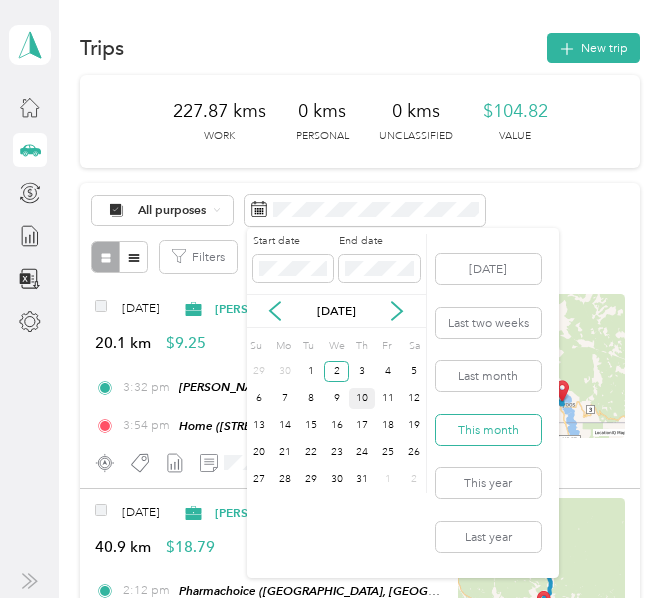 click on "This month" at bounding box center (488, 430) 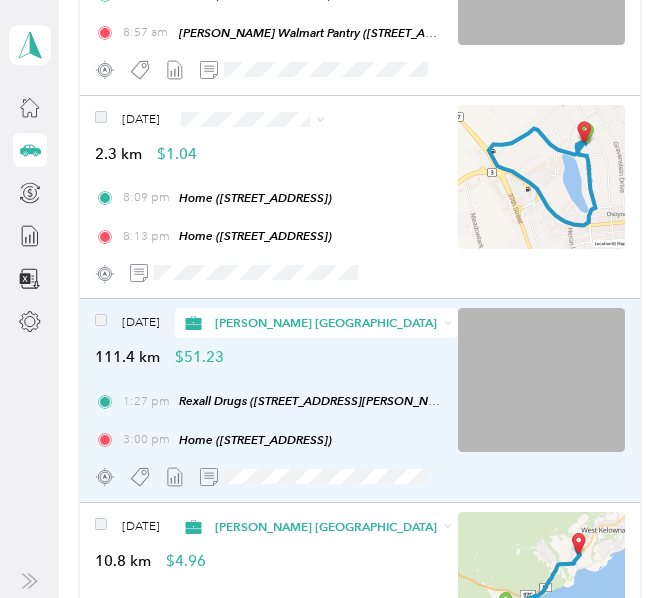 scroll, scrollTop: 700, scrollLeft: 0, axis: vertical 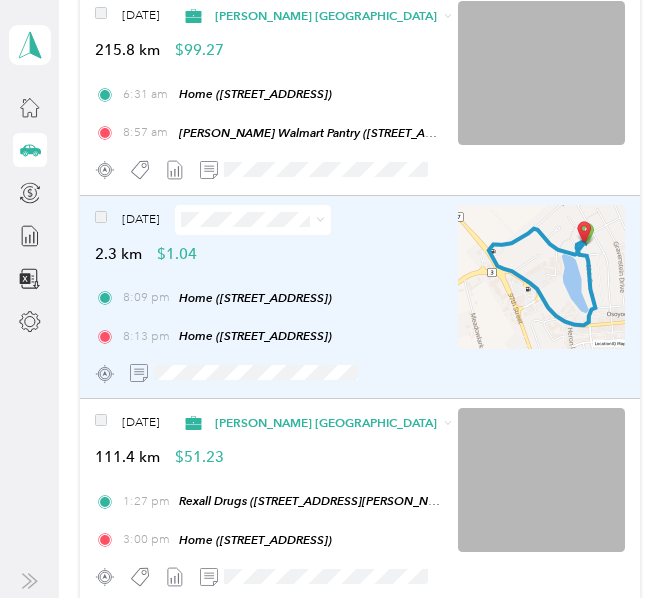 click on "[DATE] 2.3   km $1.04 8:09 pm Home  ([STREET_ADDRESS]) 8:13 pm Home  ([STREET_ADDRESS])" at bounding box center (269, 297) 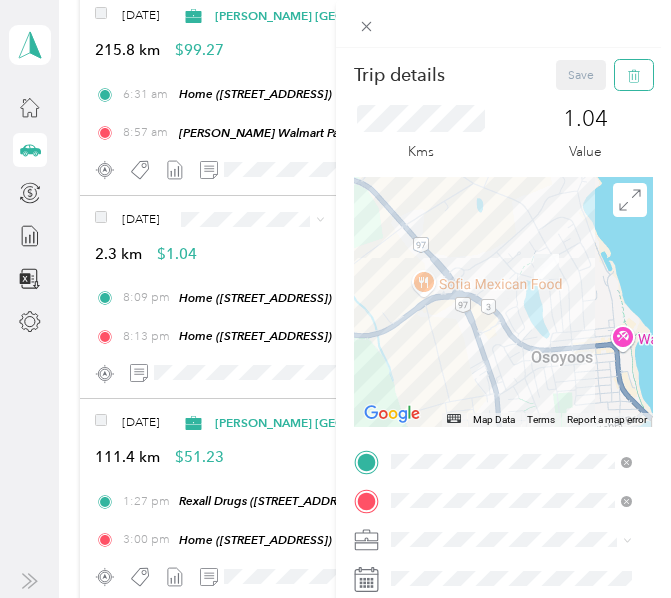 click at bounding box center (634, 75) 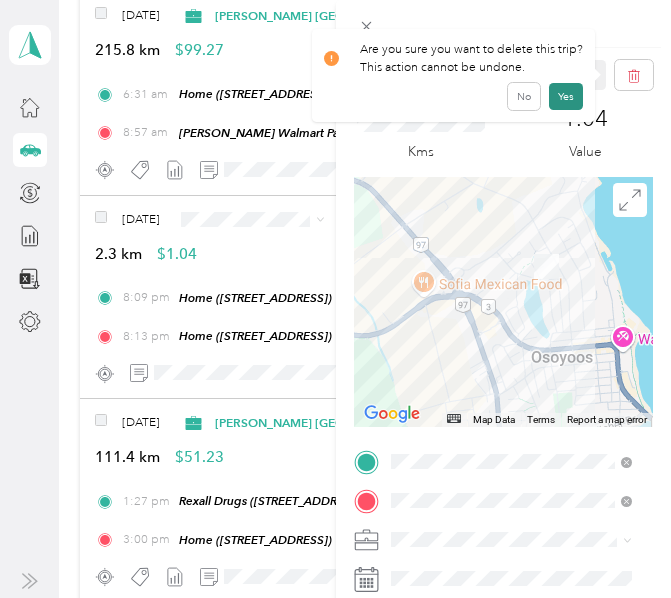 click on "Yes" at bounding box center (566, 96) 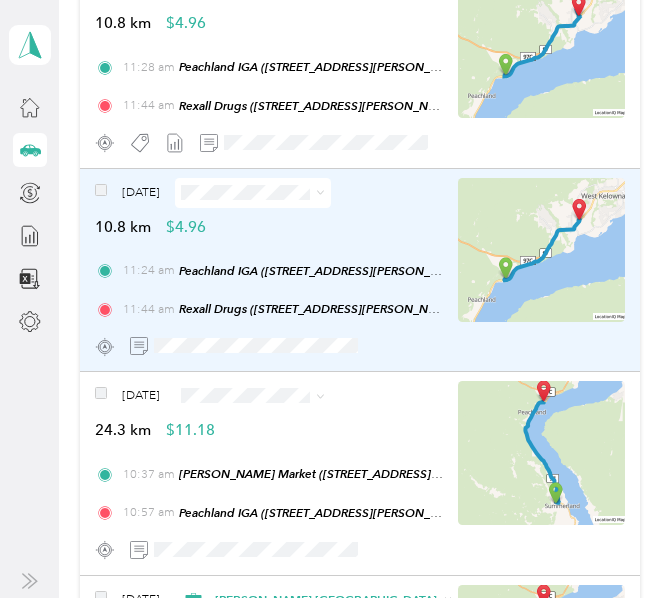 scroll, scrollTop: 1100, scrollLeft: 0, axis: vertical 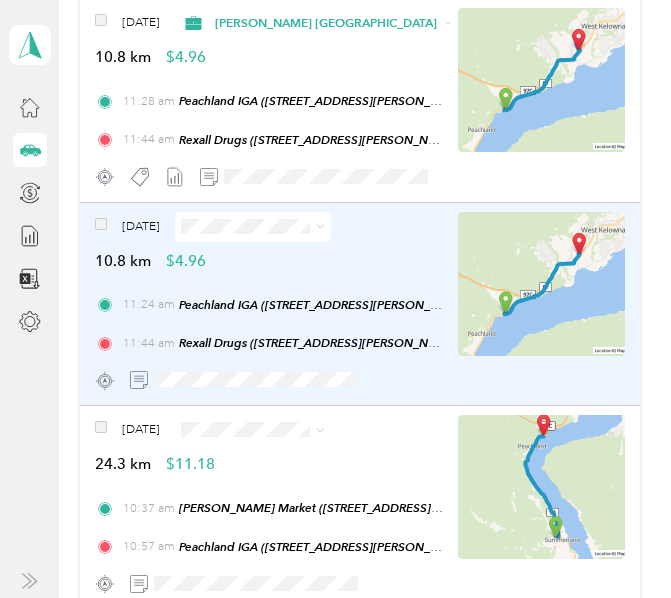click on "[DATE] 10.8   km $4.96" at bounding box center (269, 242) 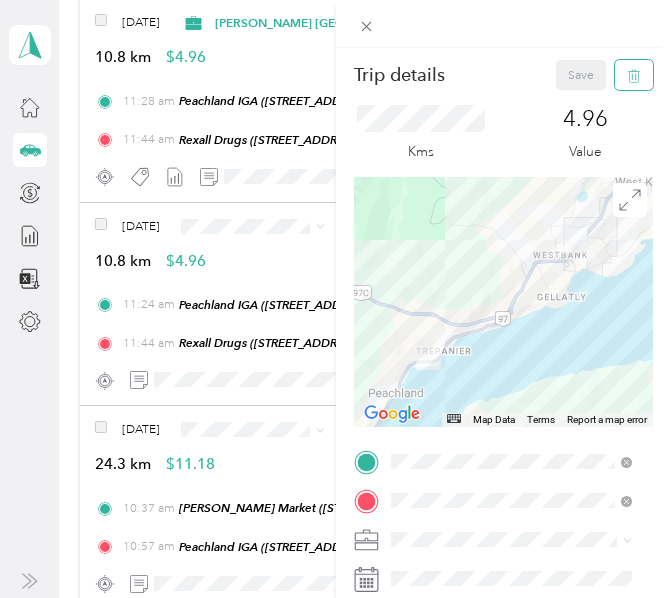 click 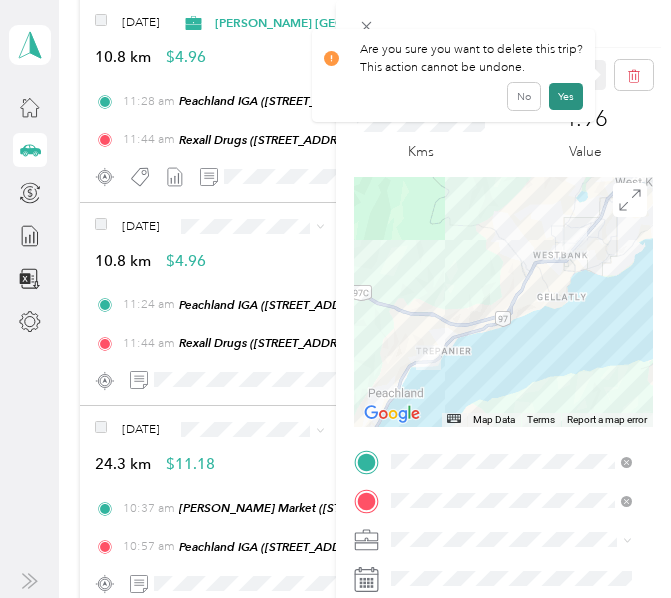 click on "Yes" at bounding box center (566, 96) 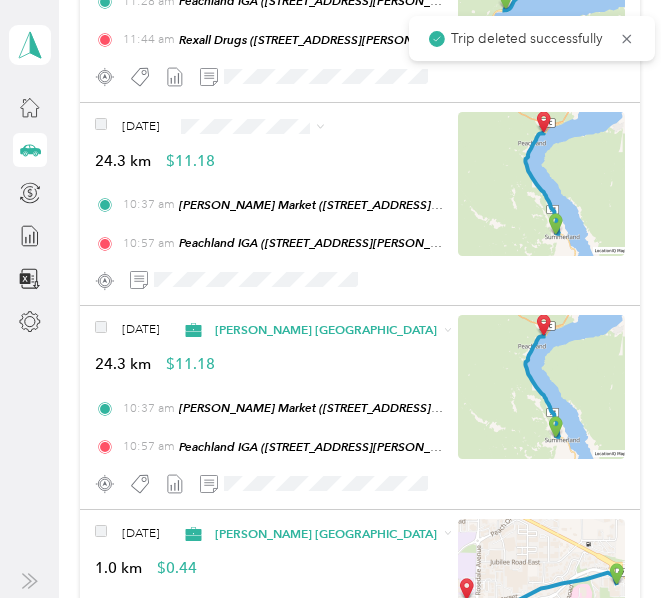 scroll, scrollTop: 1300, scrollLeft: 0, axis: vertical 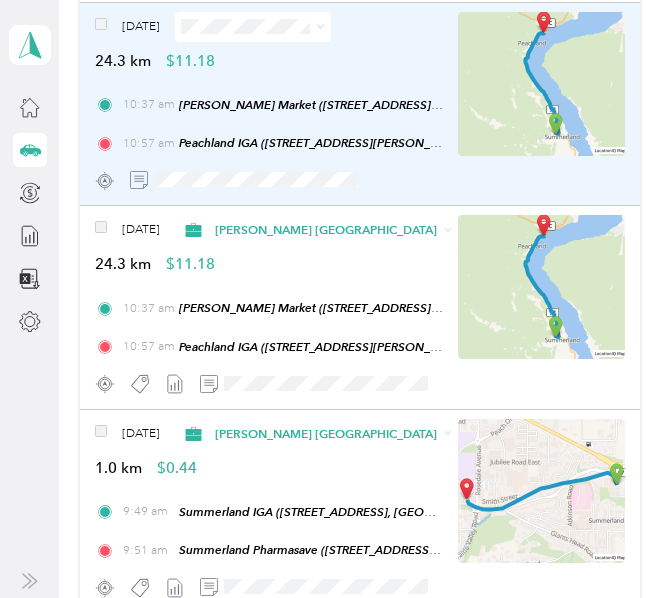 click on "[DATE] 24.3   km $11.18" at bounding box center [269, 42] 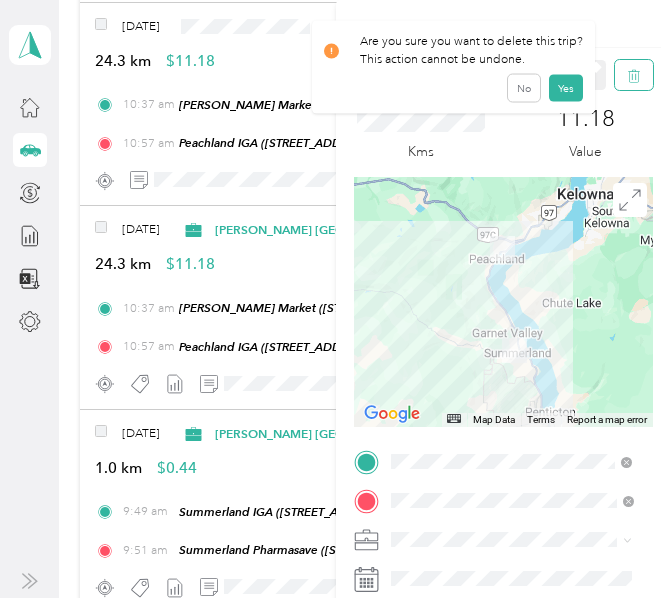 click 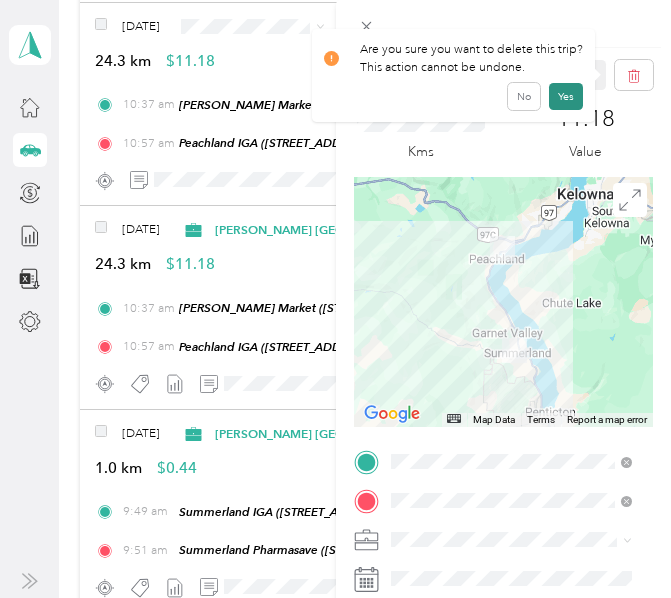 click on "Yes" at bounding box center (566, 96) 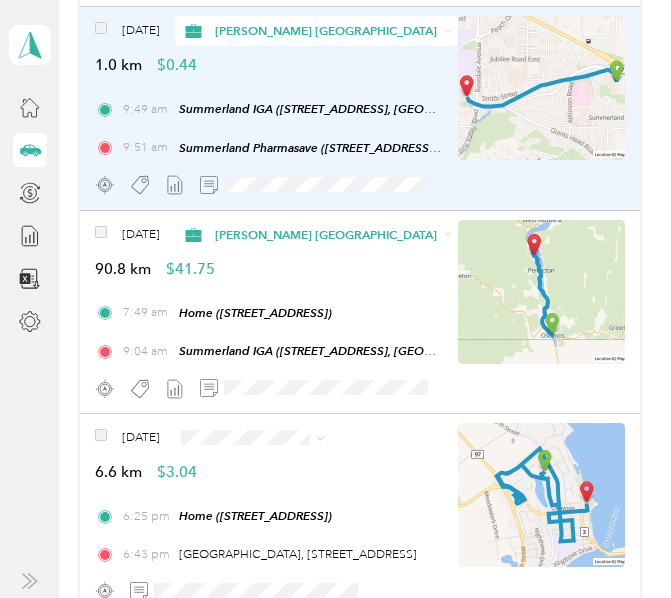 scroll, scrollTop: 1698, scrollLeft: 0, axis: vertical 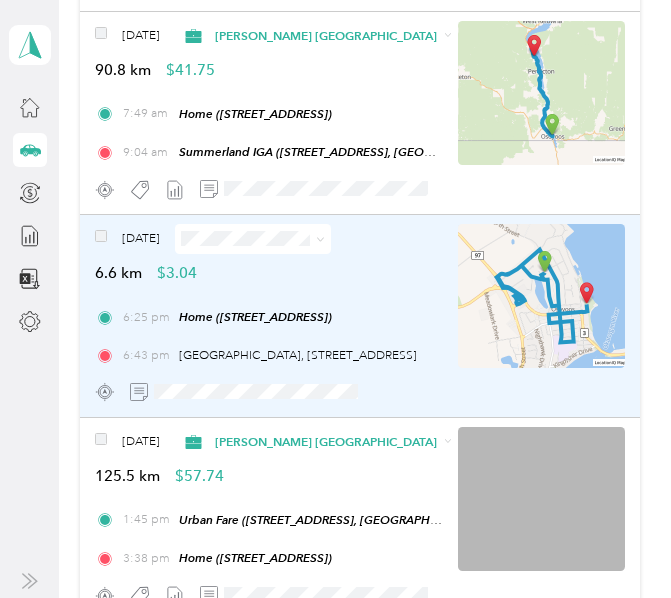 click on "[DATE] 6.6   km $3.04" at bounding box center (269, 254) 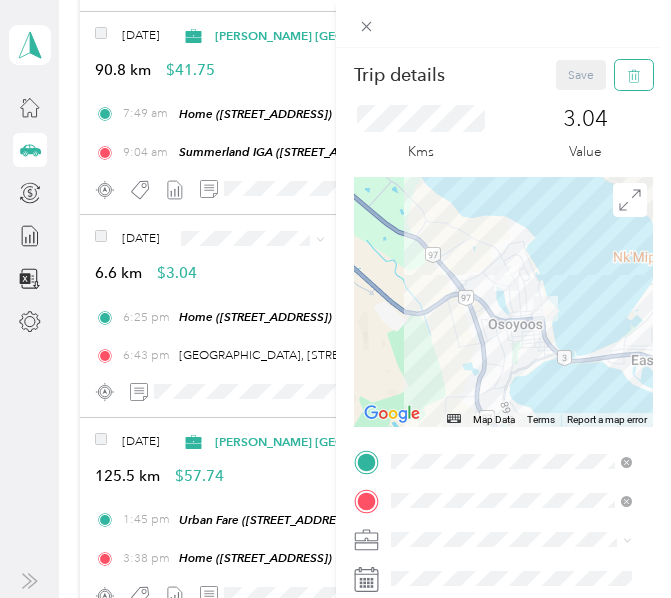click 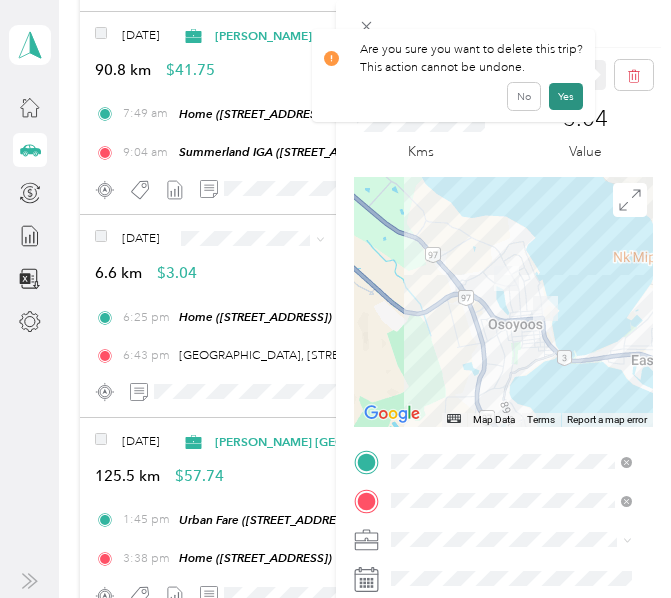 click on "Yes" at bounding box center [566, 96] 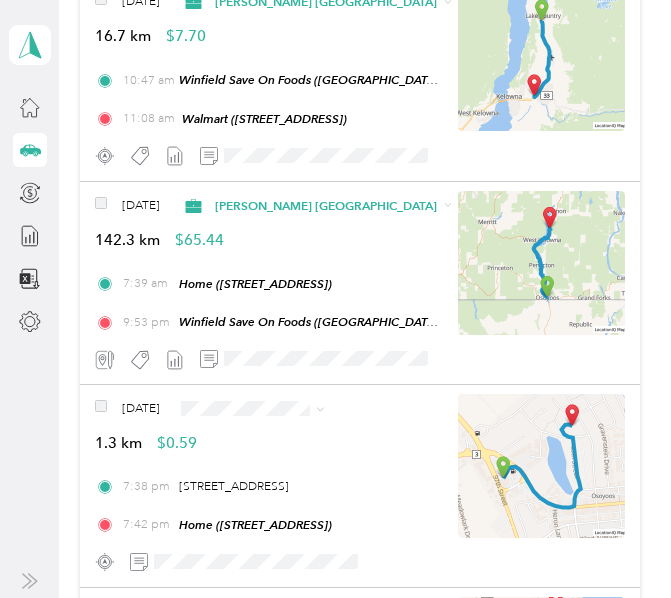 scroll, scrollTop: 3598, scrollLeft: 0, axis: vertical 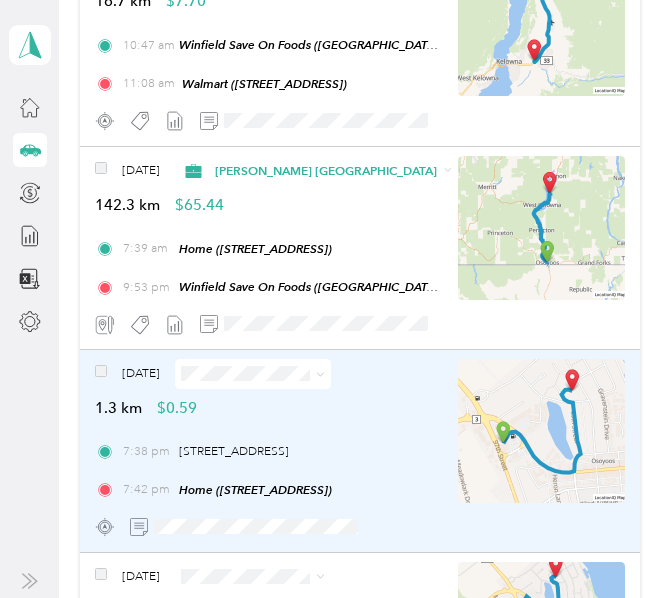 click on "[DATE] 1.3   km $0.59" at bounding box center [269, 389] 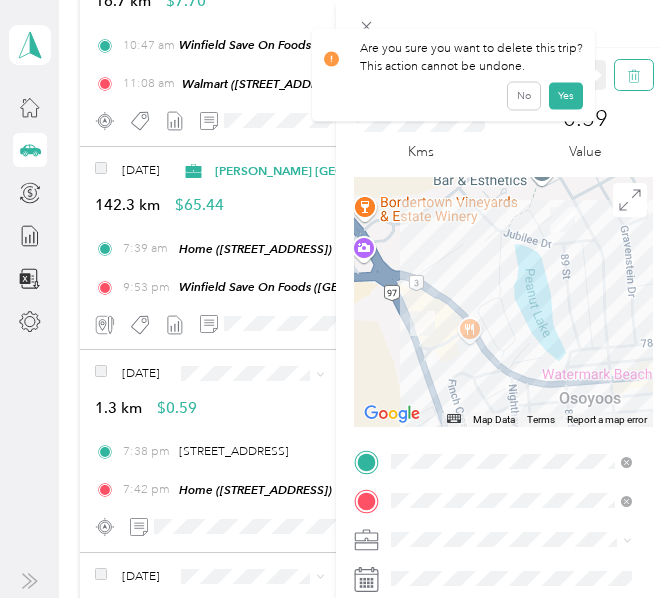 click 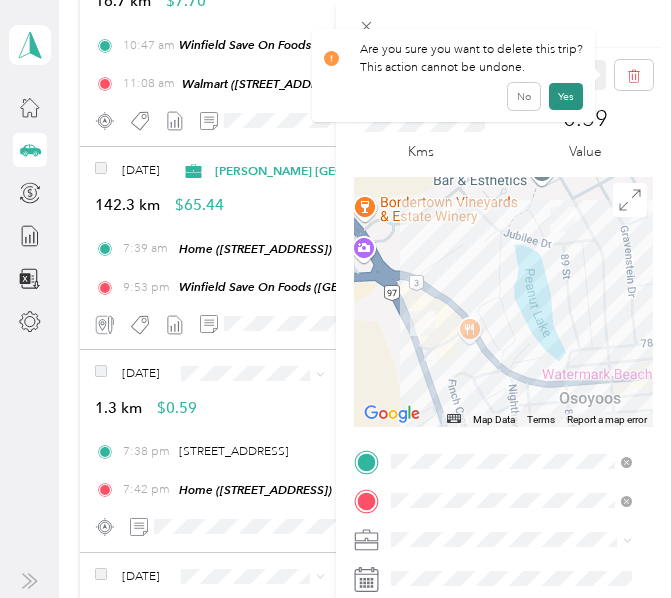 click on "Yes" at bounding box center [566, 96] 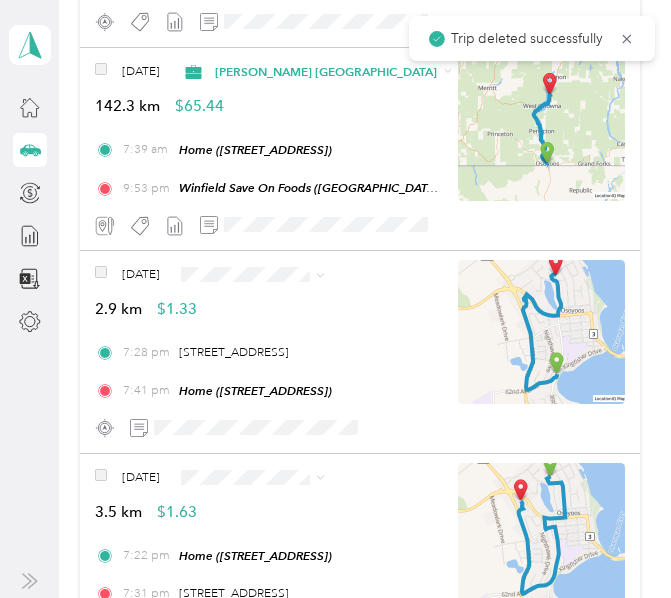 scroll, scrollTop: 3698, scrollLeft: 0, axis: vertical 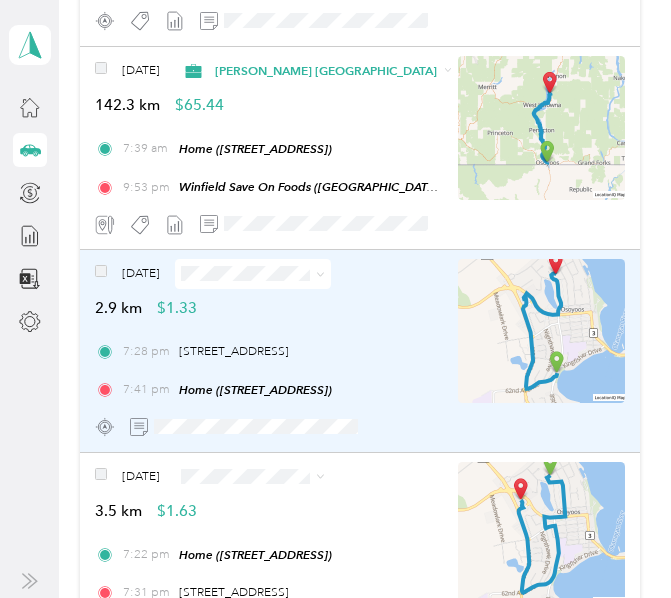 click on "[DATE] 2.9   km $1.33" at bounding box center [269, 289] 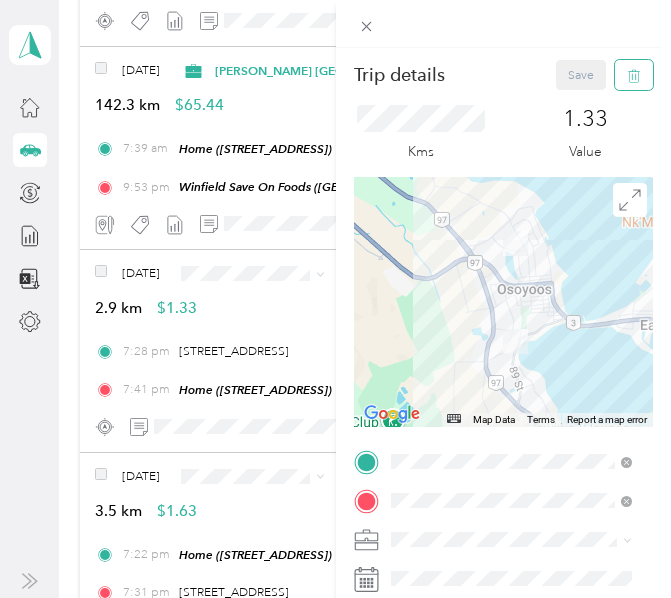 click at bounding box center (634, 75) 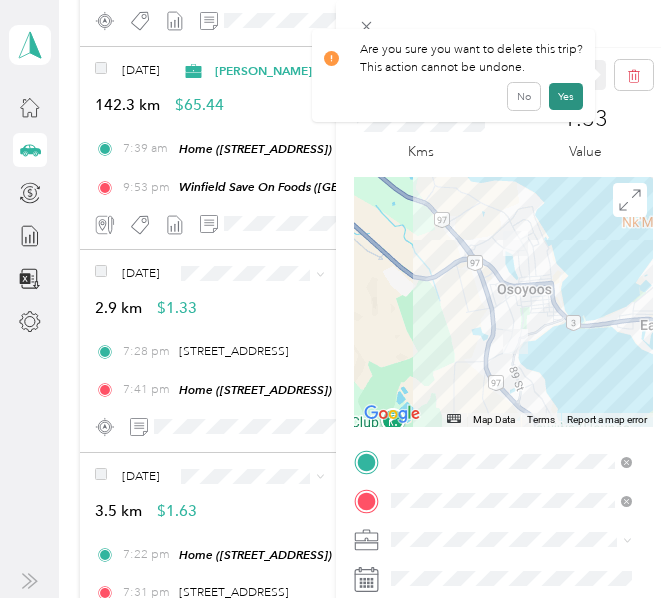 click on "Yes" at bounding box center [566, 96] 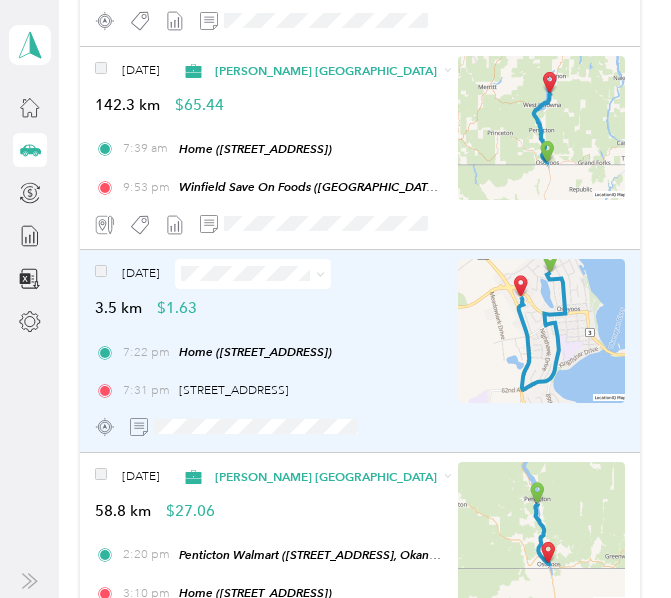 click on "[DATE] 3.5   km $1.63" at bounding box center (269, 289) 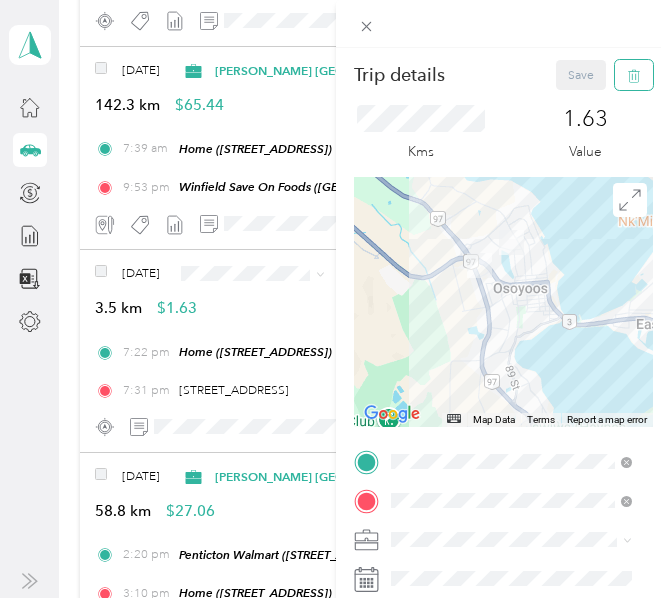 click at bounding box center (634, 75) 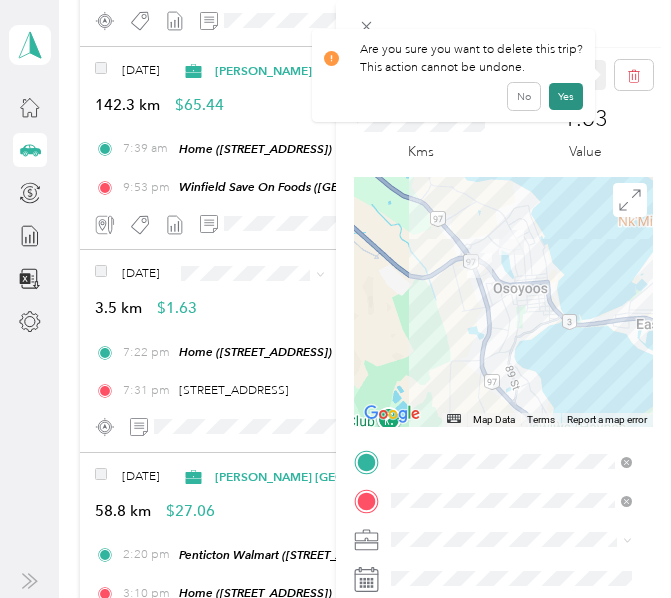 click on "Yes" at bounding box center (566, 96) 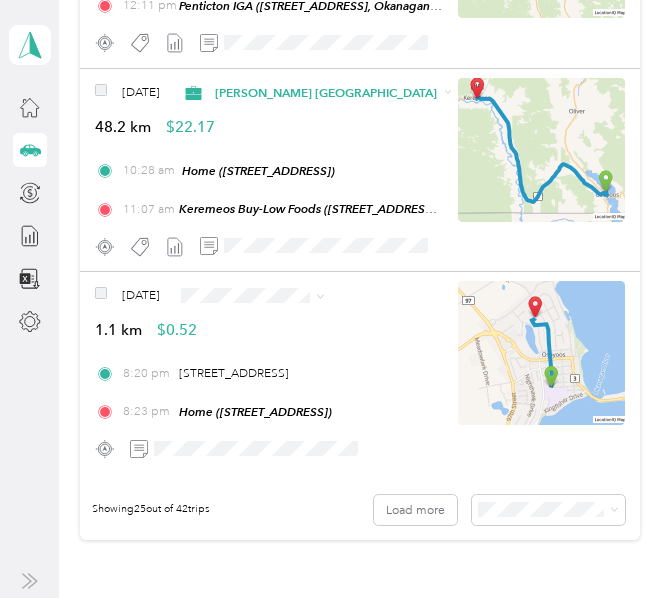 scroll, scrollTop: 4898, scrollLeft: 0, axis: vertical 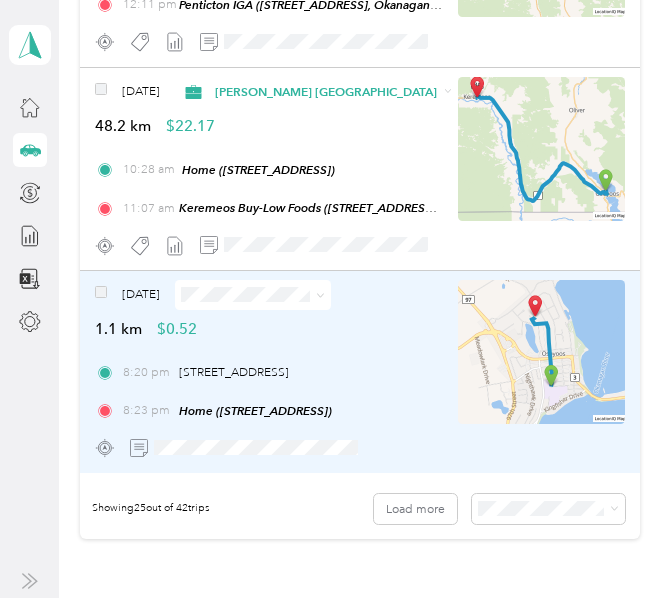 click on "[DATE] 1.1   km $0.52" at bounding box center (269, 310) 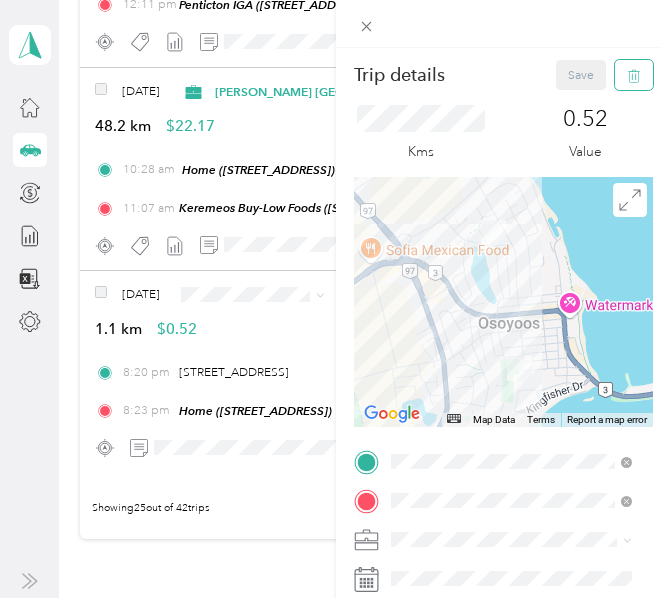 click 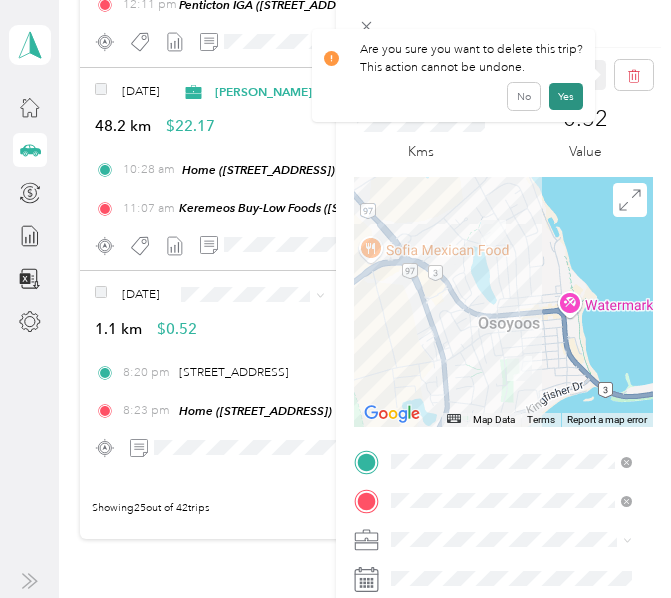 click on "Yes" at bounding box center (566, 96) 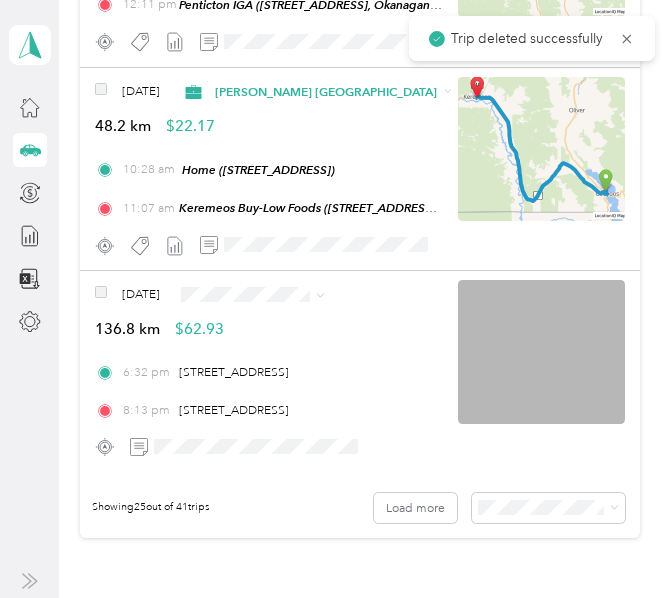scroll, scrollTop: 4998, scrollLeft: 0, axis: vertical 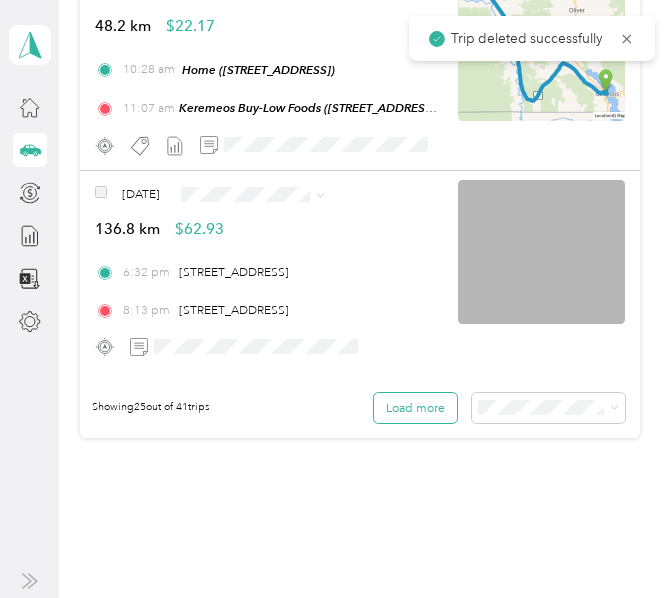 click on "Load more" at bounding box center [415, 408] 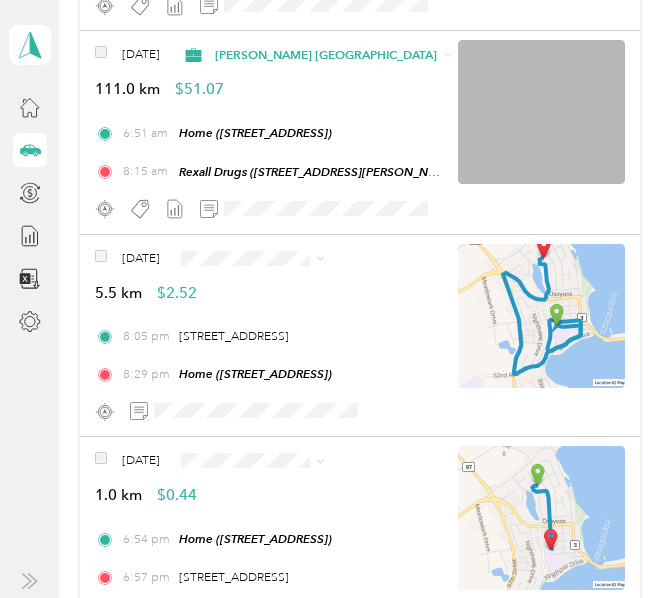 scroll, scrollTop: 5998, scrollLeft: 0, axis: vertical 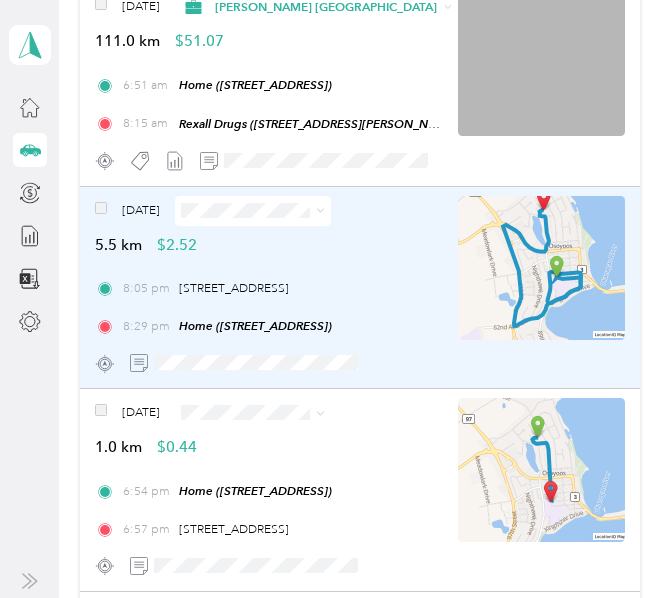 click on "[DATE] 5.5   km $2.52" at bounding box center [269, 226] 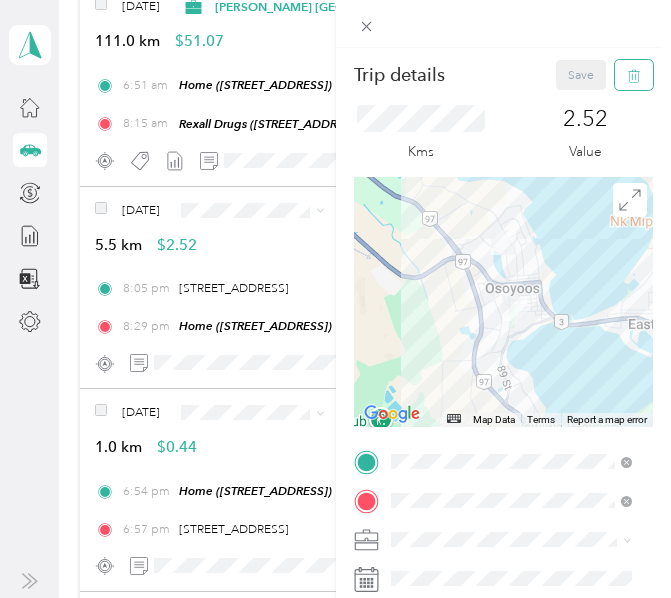 click 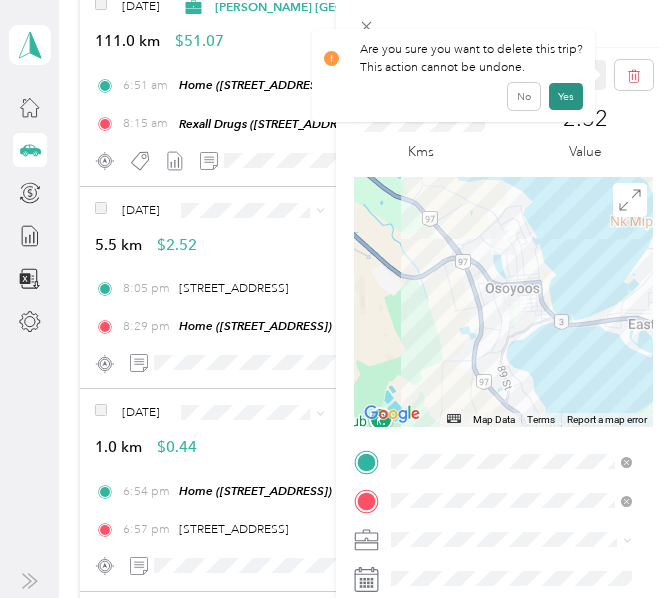 click on "Yes" at bounding box center (566, 96) 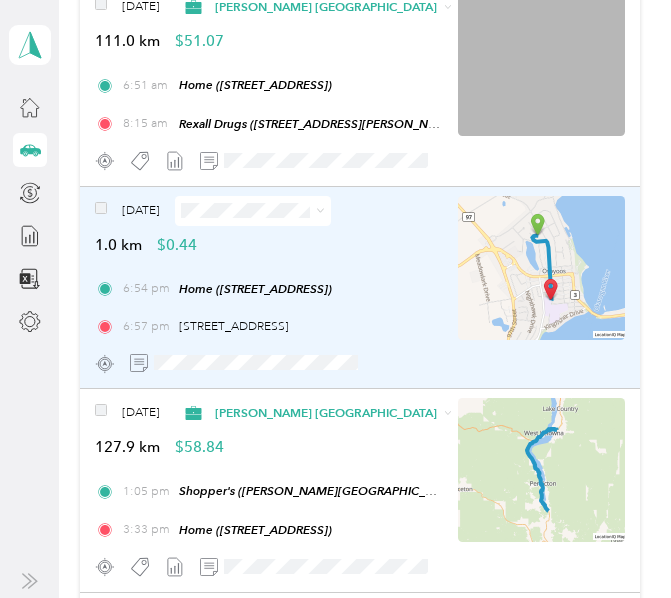 click on "[DATE] 1.0   km $0.44" at bounding box center [269, 226] 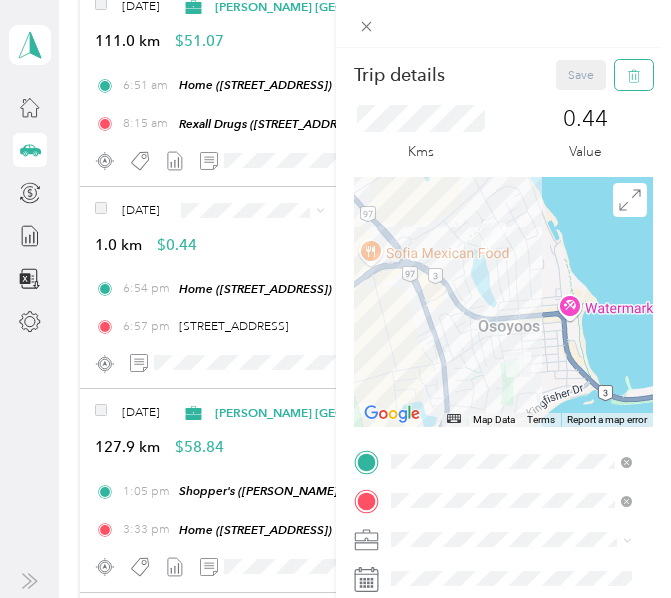 click at bounding box center (634, 75) 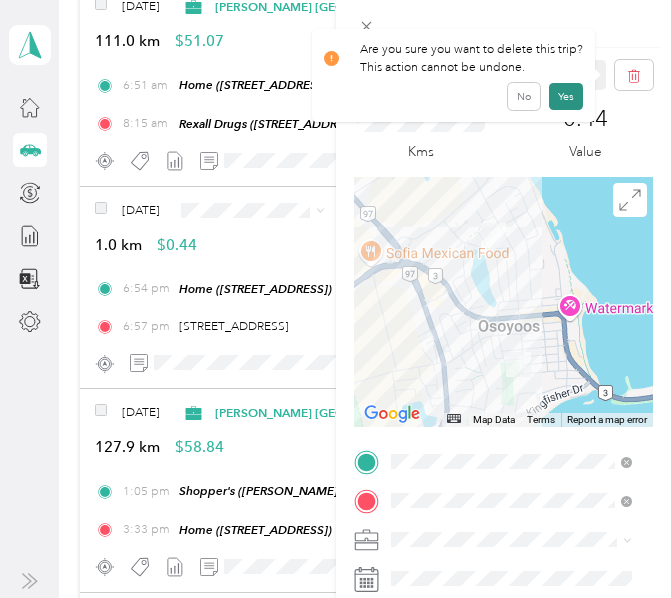 click on "Yes" at bounding box center [566, 96] 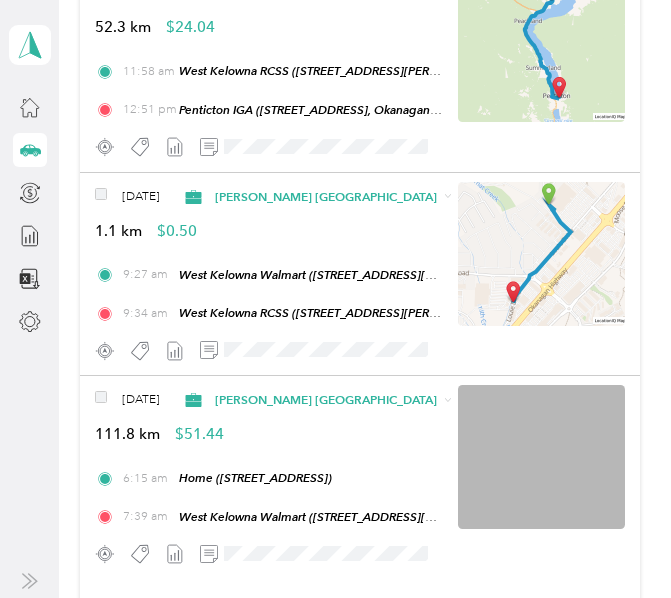 scroll, scrollTop: 7775, scrollLeft: 0, axis: vertical 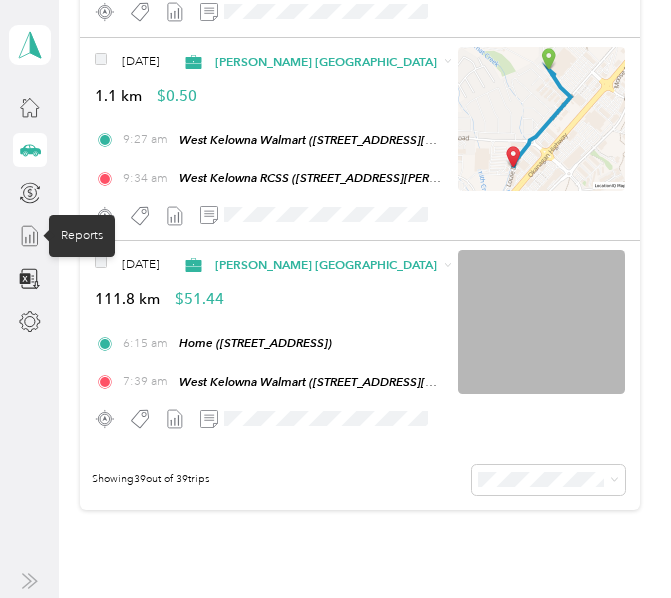 click 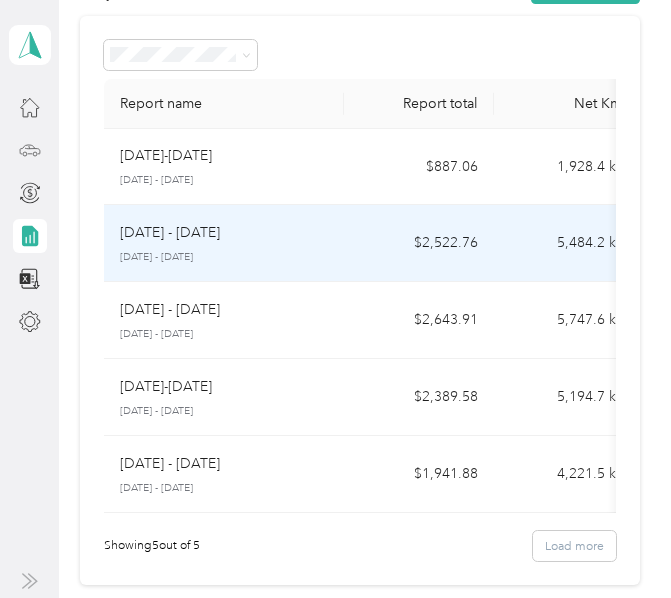 scroll, scrollTop: 38, scrollLeft: 0, axis: vertical 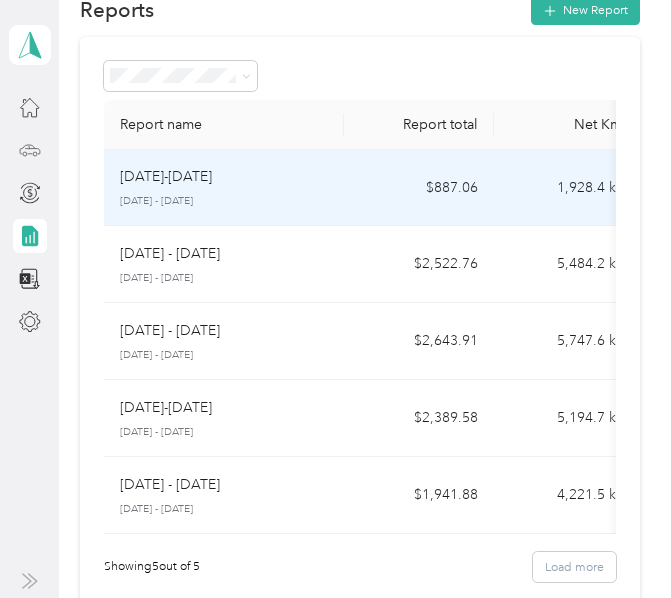 click on "[DATE]-[DATE] [DATE] - [DATE]" at bounding box center (224, 188) 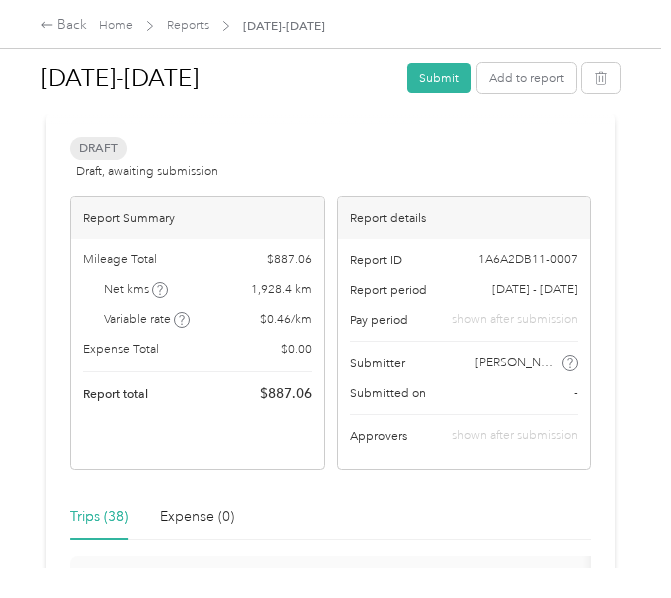 scroll, scrollTop: 0, scrollLeft: 0, axis: both 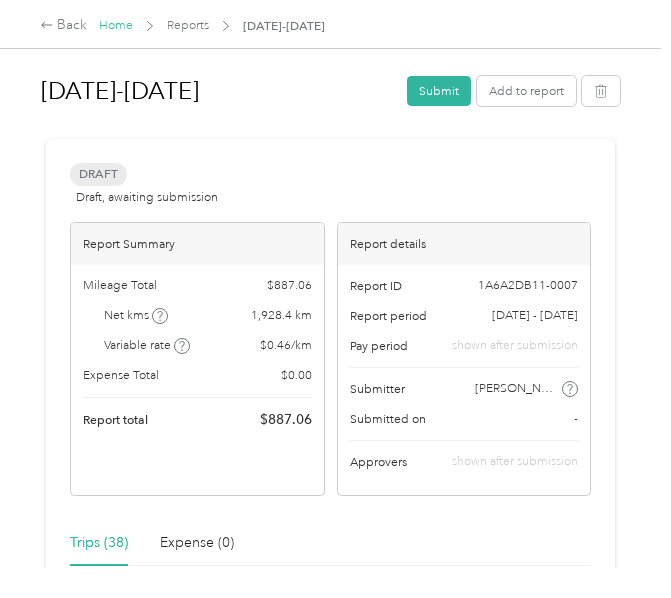 click on "Home" at bounding box center [116, 25] 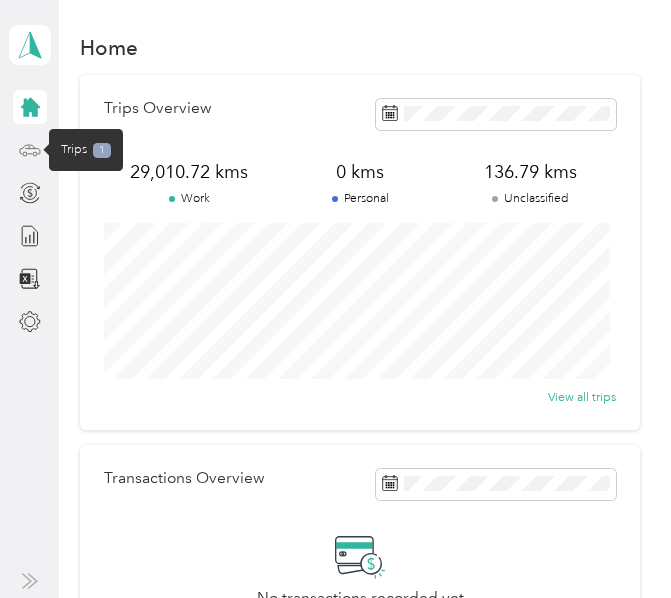 click 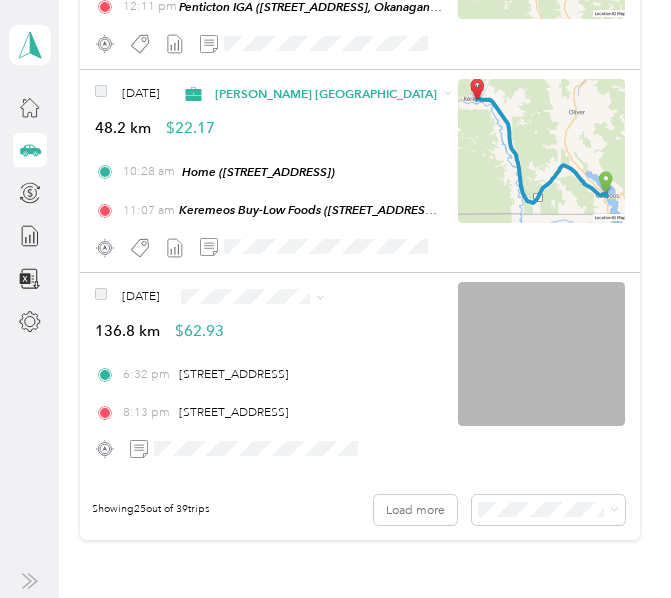 scroll, scrollTop: 4900, scrollLeft: 0, axis: vertical 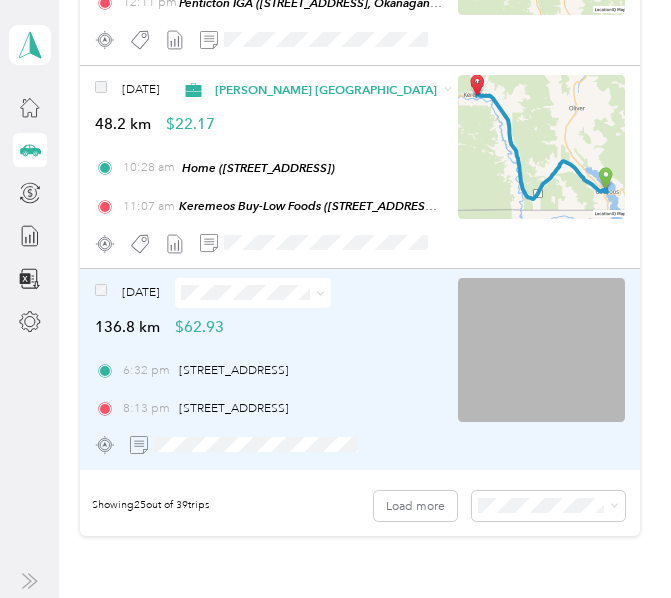 click on "[DATE] 136.8   km $62.93 6:32 pm [STREET_ADDRESS]  8:13 pm [STREET_ADDRESS]" at bounding box center (269, 369) 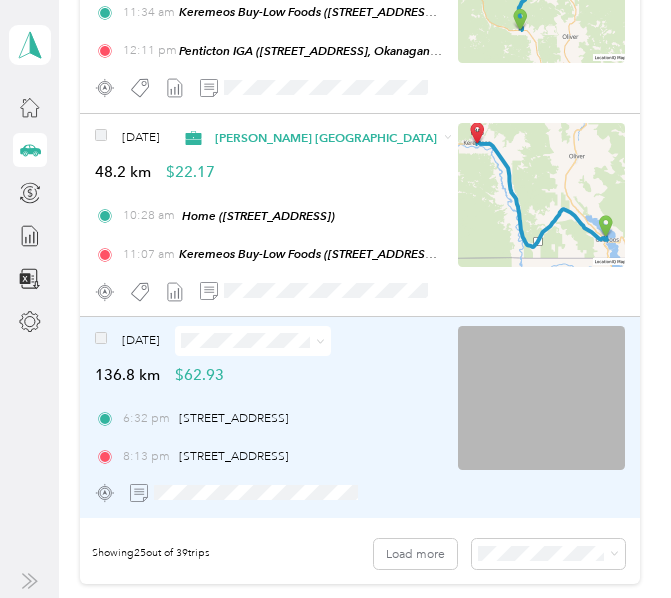 scroll, scrollTop: 4900, scrollLeft: 0, axis: vertical 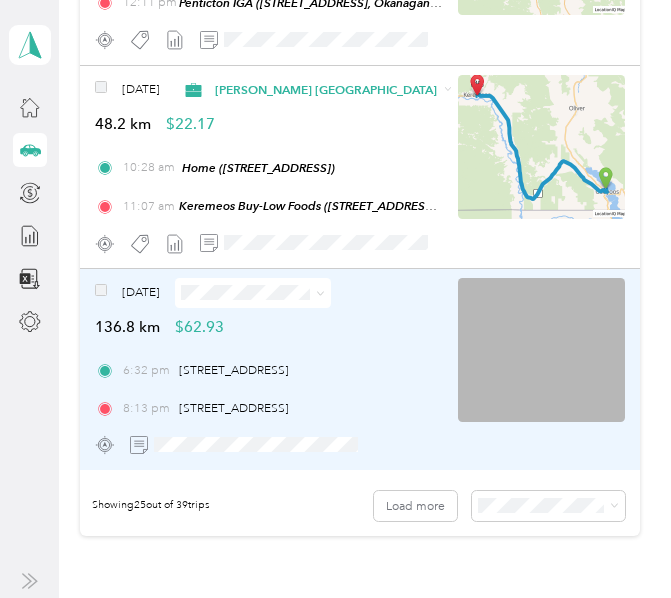 click on "[DATE] 136.8   km $62.93" at bounding box center [269, 308] 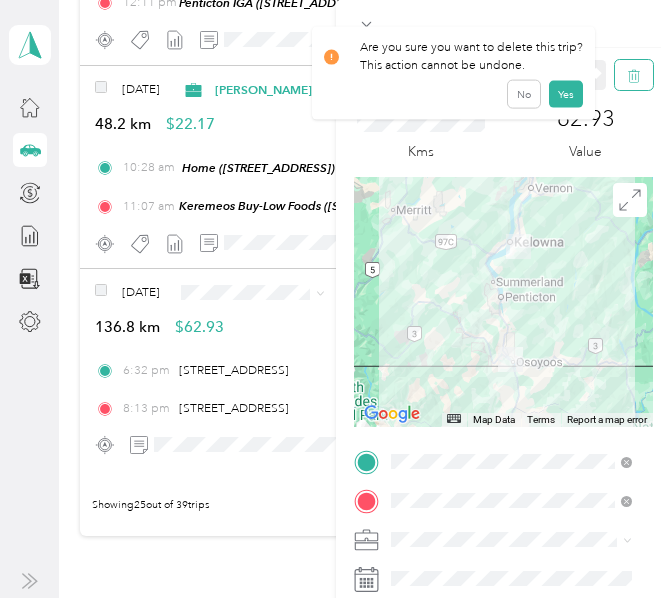 click 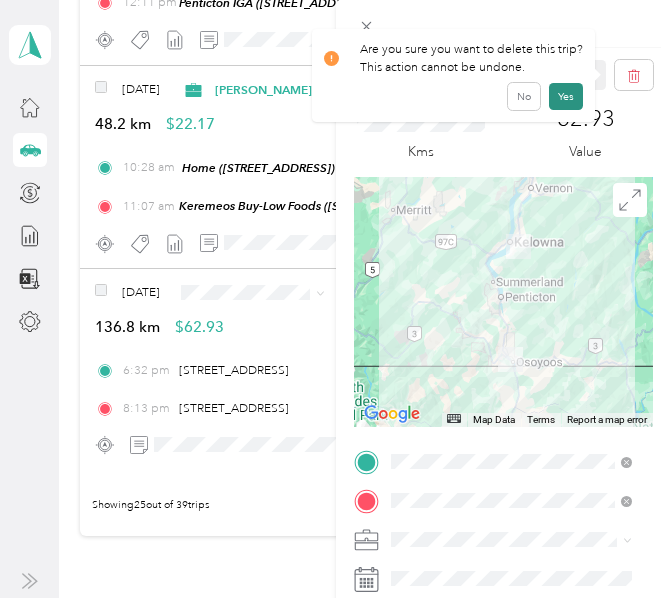 click on "Yes" at bounding box center [566, 96] 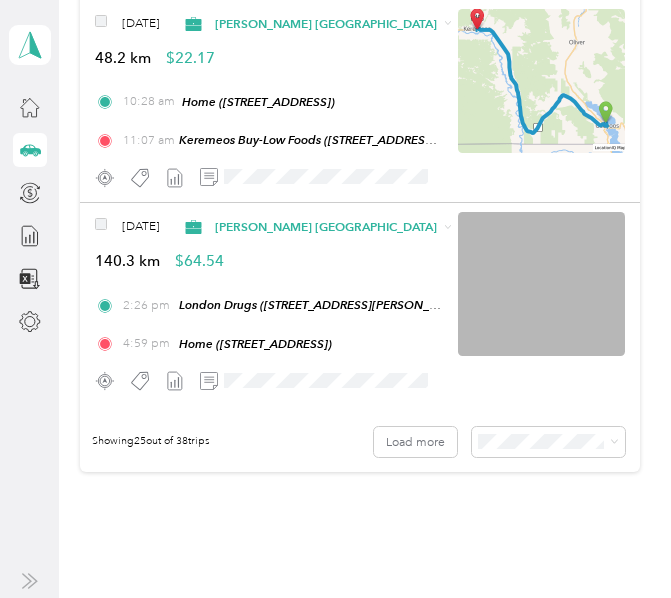 scroll, scrollTop: 5000, scrollLeft: 0, axis: vertical 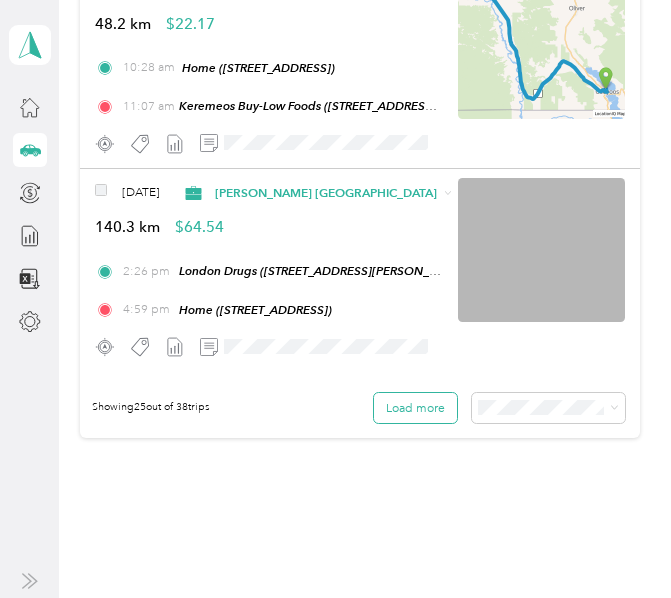 click on "Load more" at bounding box center (415, 408) 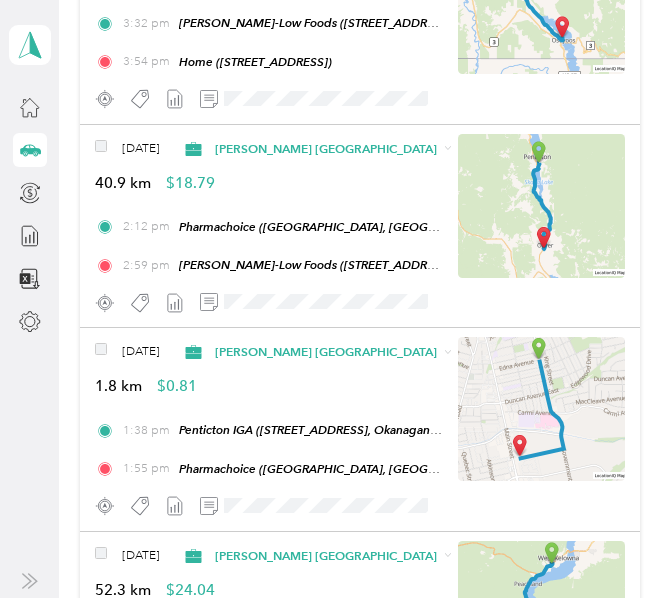 scroll, scrollTop: 6873, scrollLeft: 0, axis: vertical 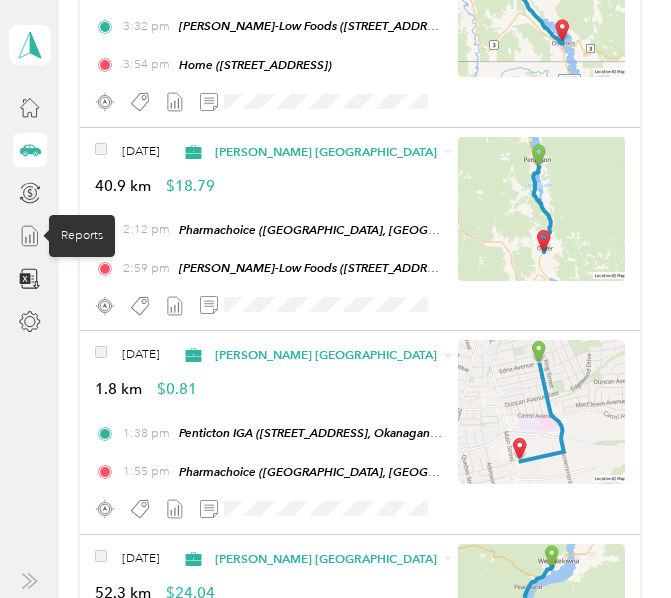 click 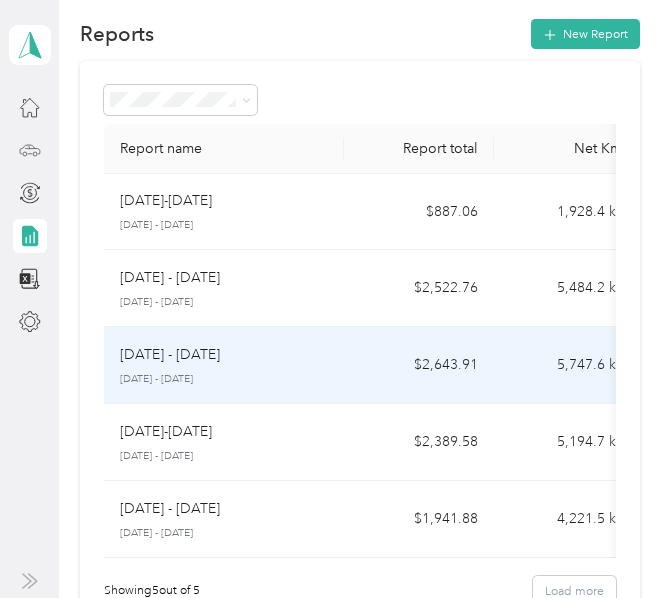 scroll, scrollTop: 0, scrollLeft: 0, axis: both 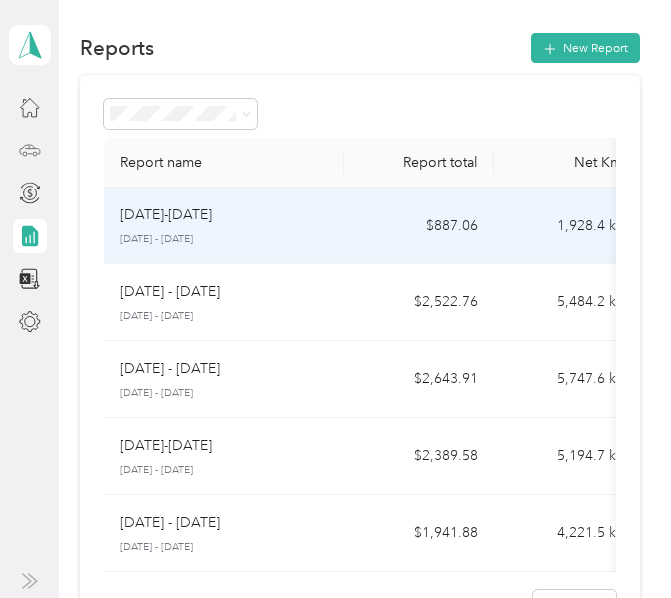click on "[DATE]-[DATE]" at bounding box center (224, 215) 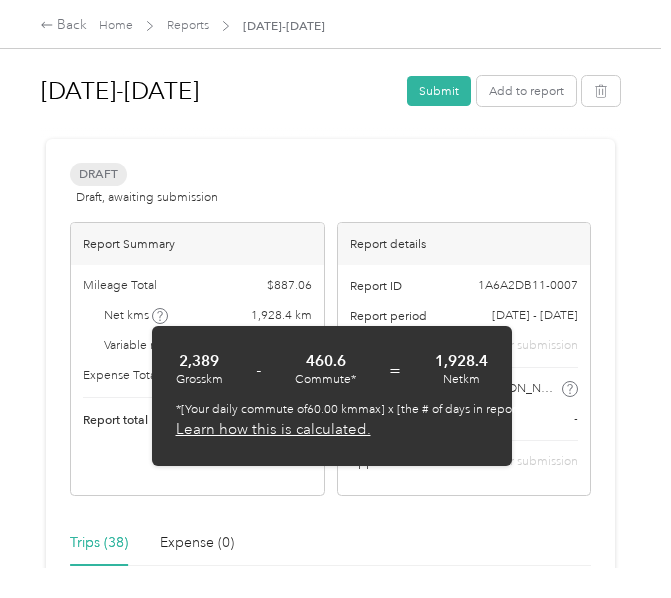 click 